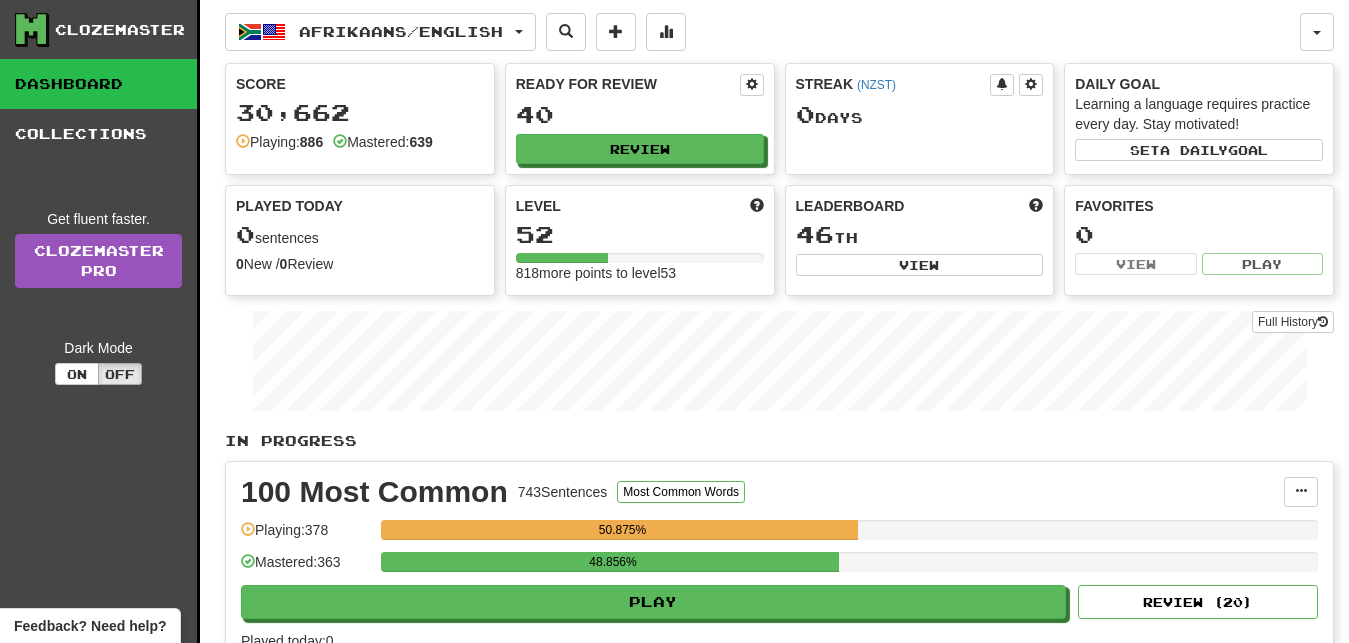 scroll, scrollTop: 0, scrollLeft: 0, axis: both 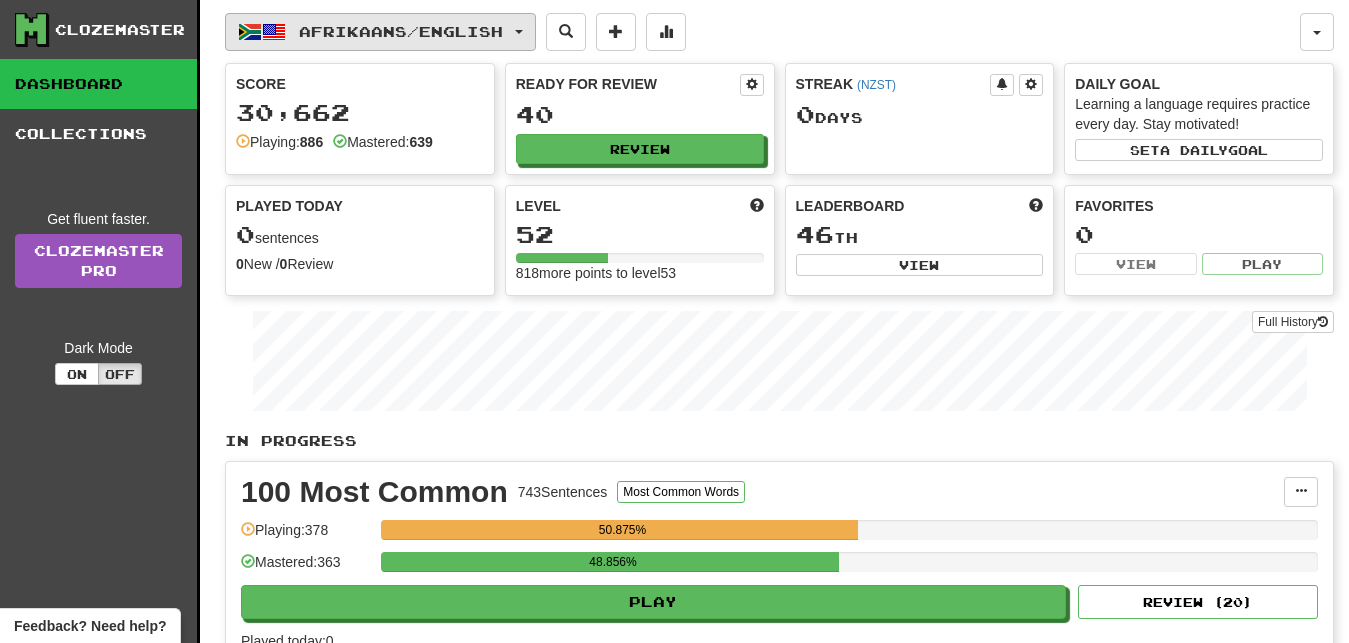 click on "Afrikaans  /  English" at bounding box center (380, 32) 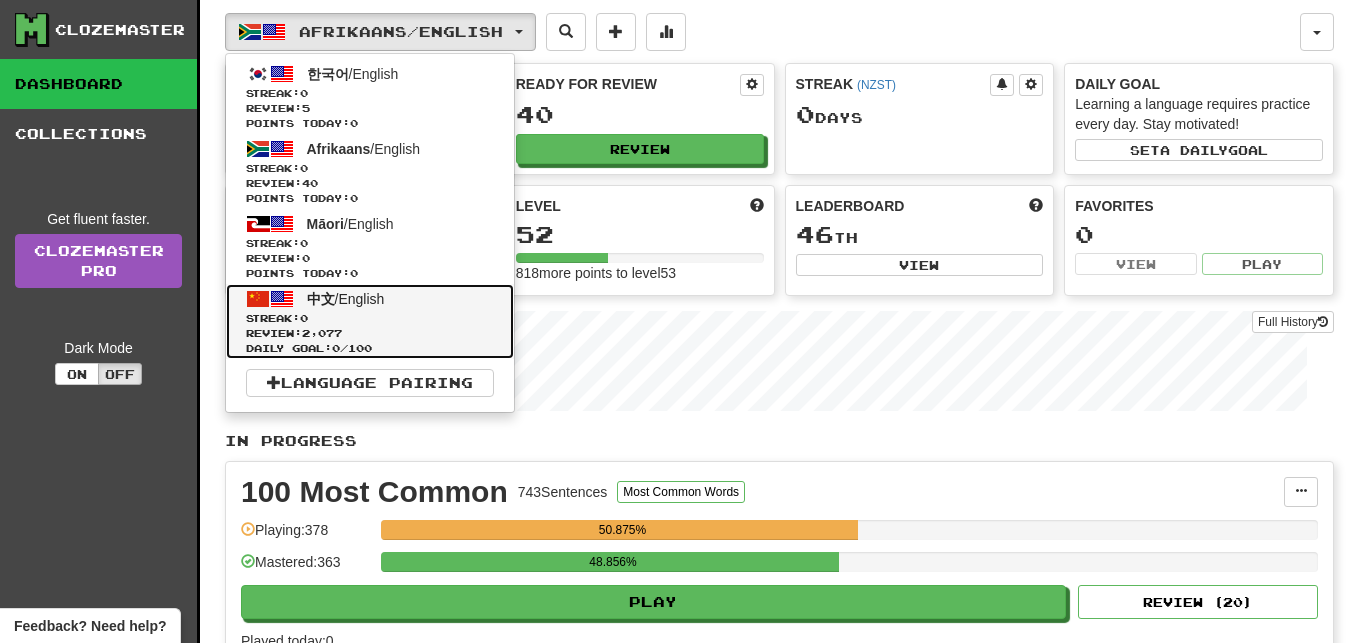 click on "Streak:  0" at bounding box center [370, 318] 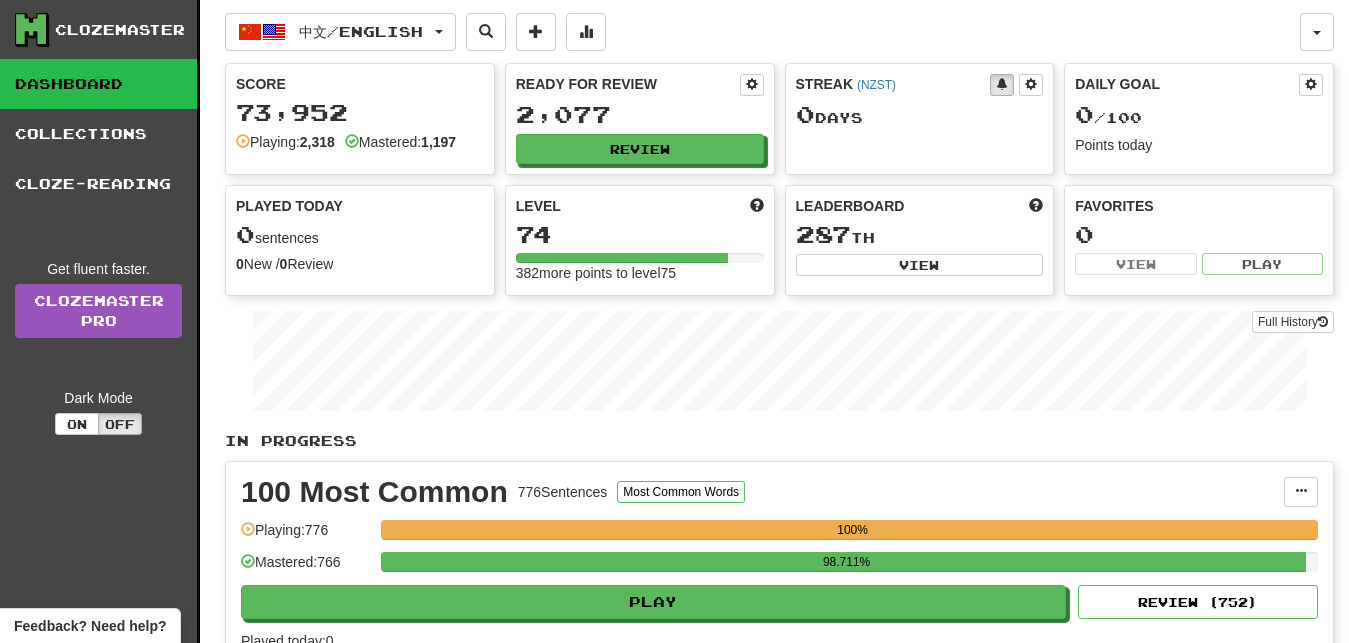 scroll, scrollTop: 0, scrollLeft: 0, axis: both 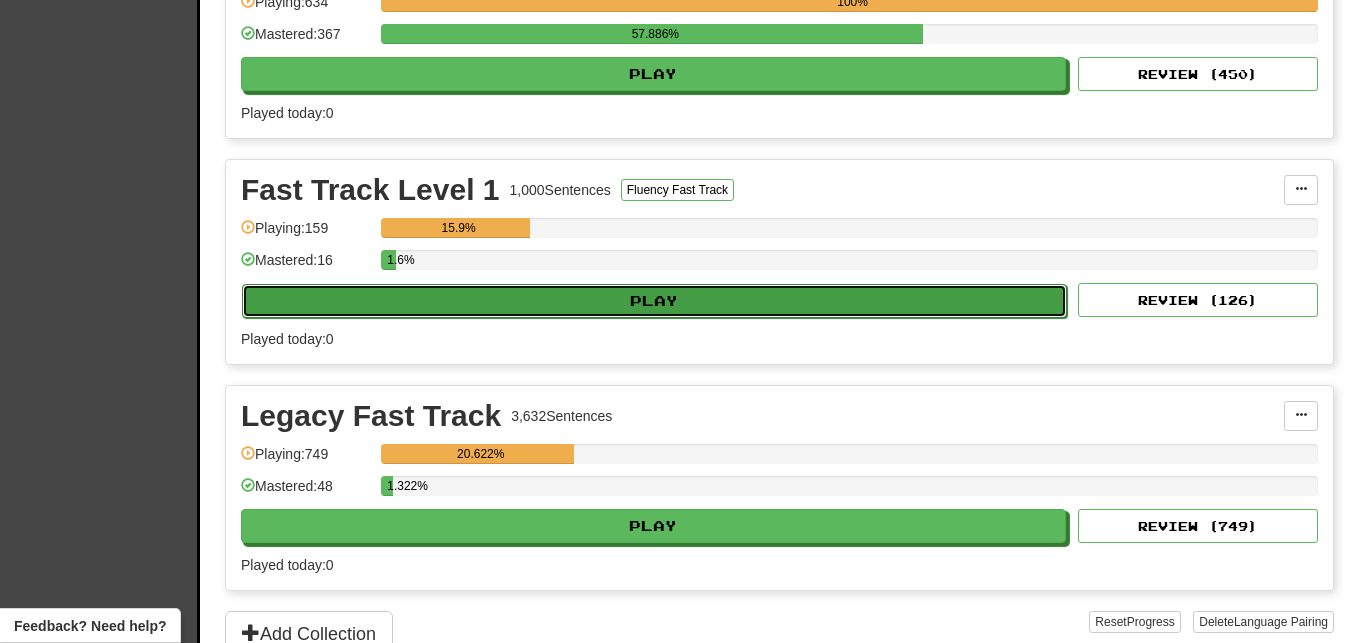 click on "Play" at bounding box center [654, 301] 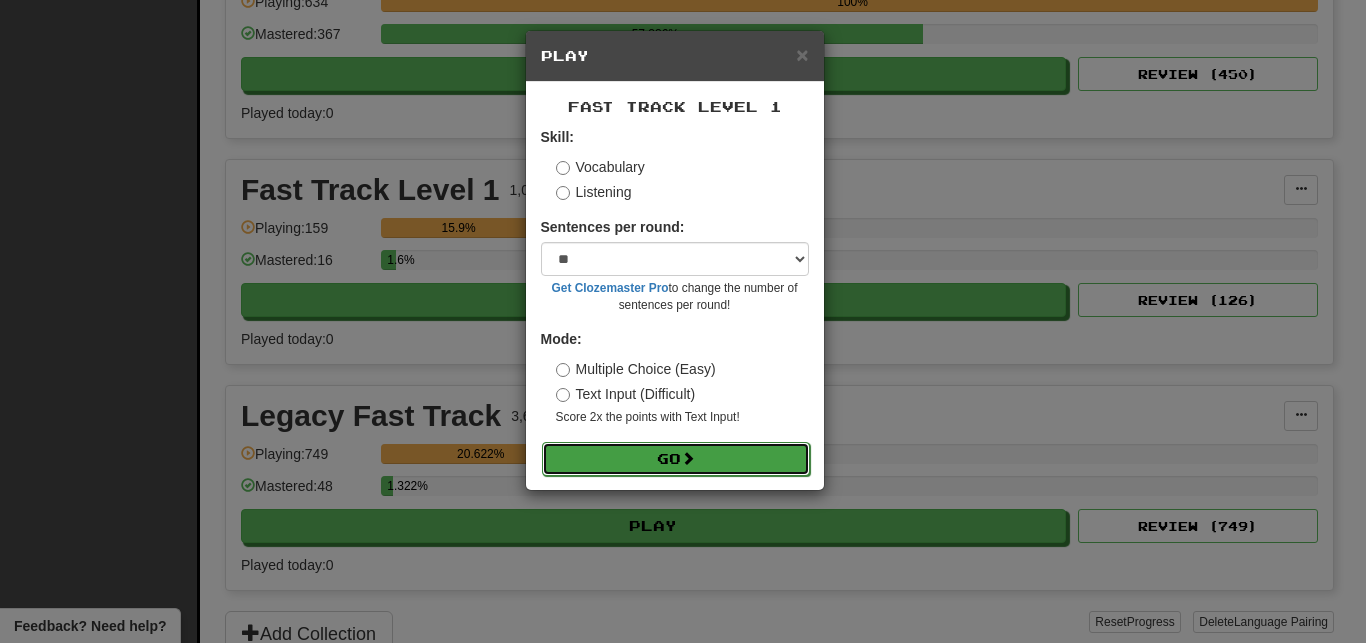 click on "Go" at bounding box center (676, 459) 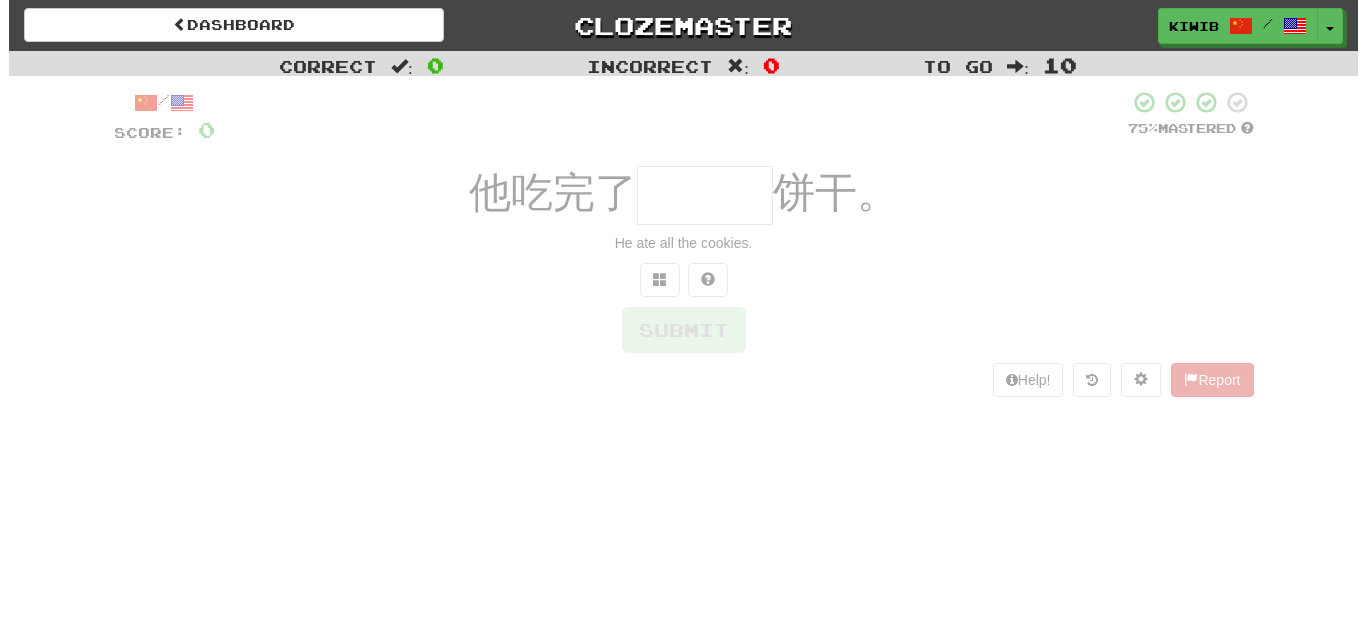 scroll, scrollTop: 0, scrollLeft: 0, axis: both 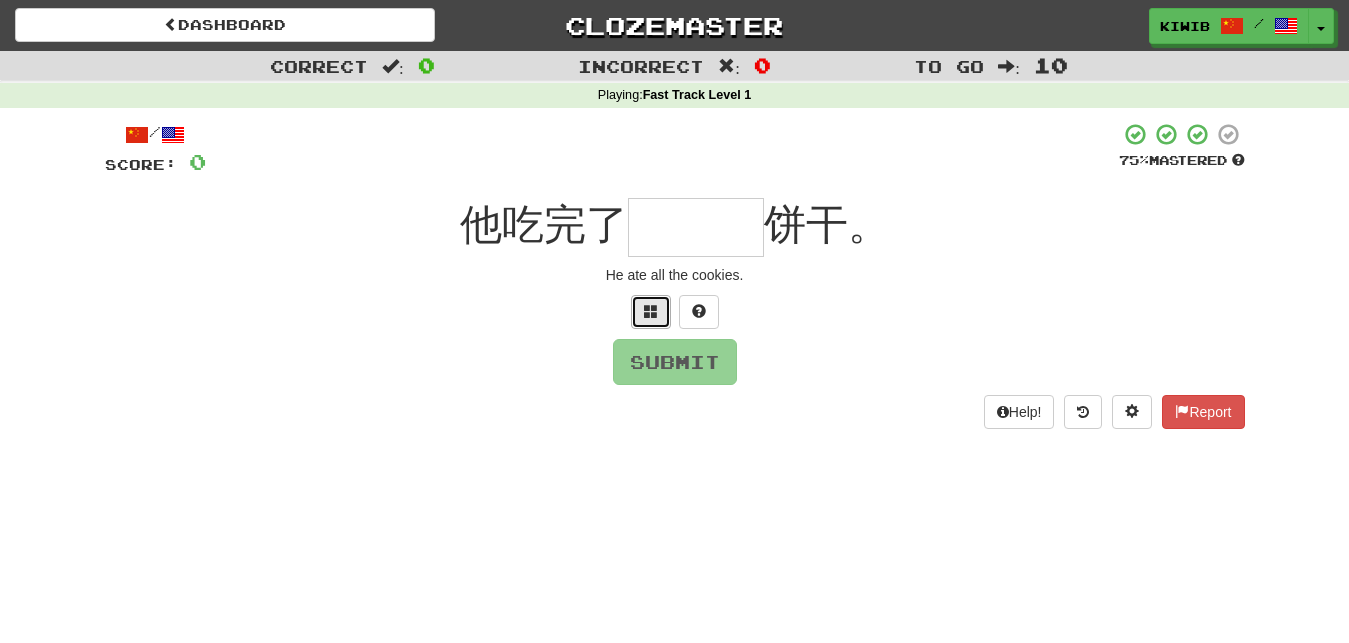 click at bounding box center (651, 311) 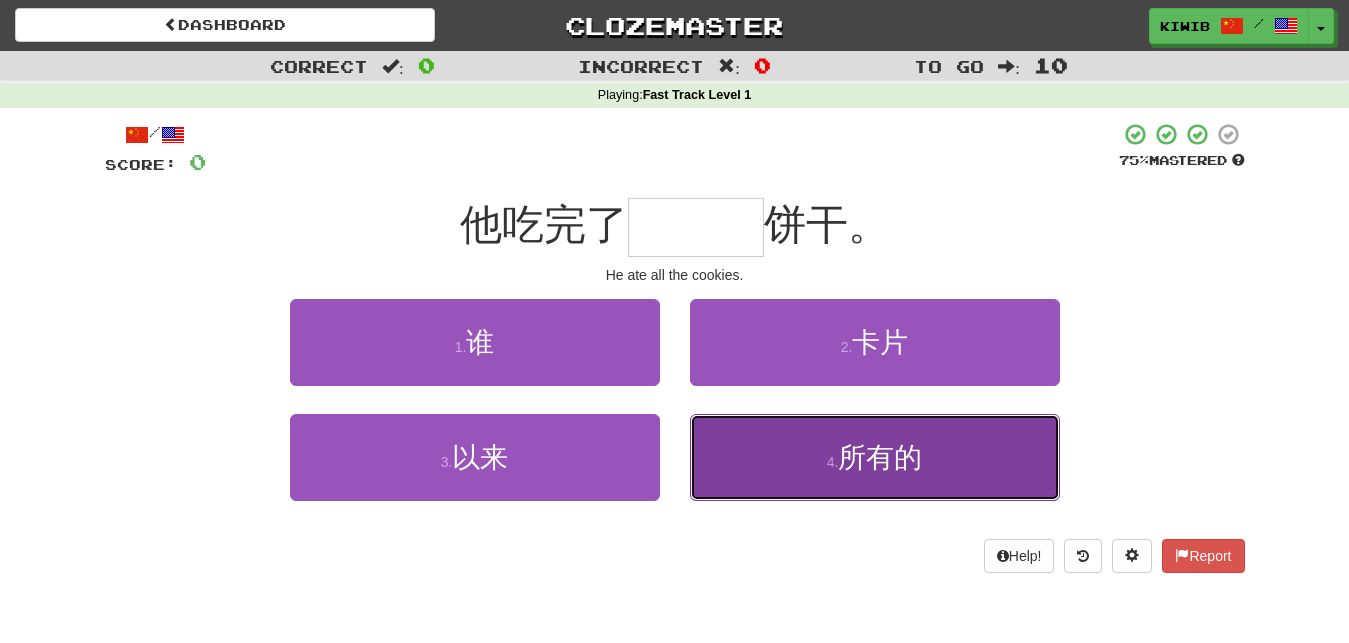 click on "所有的" at bounding box center [880, 457] 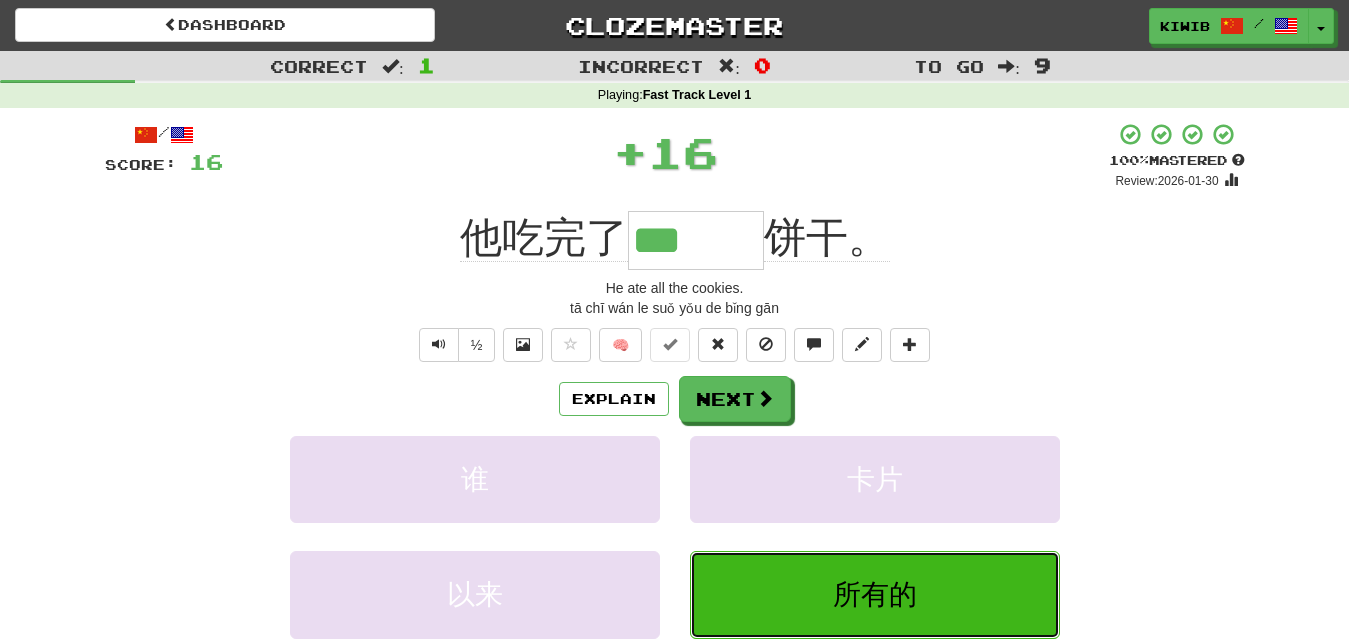 type on "***" 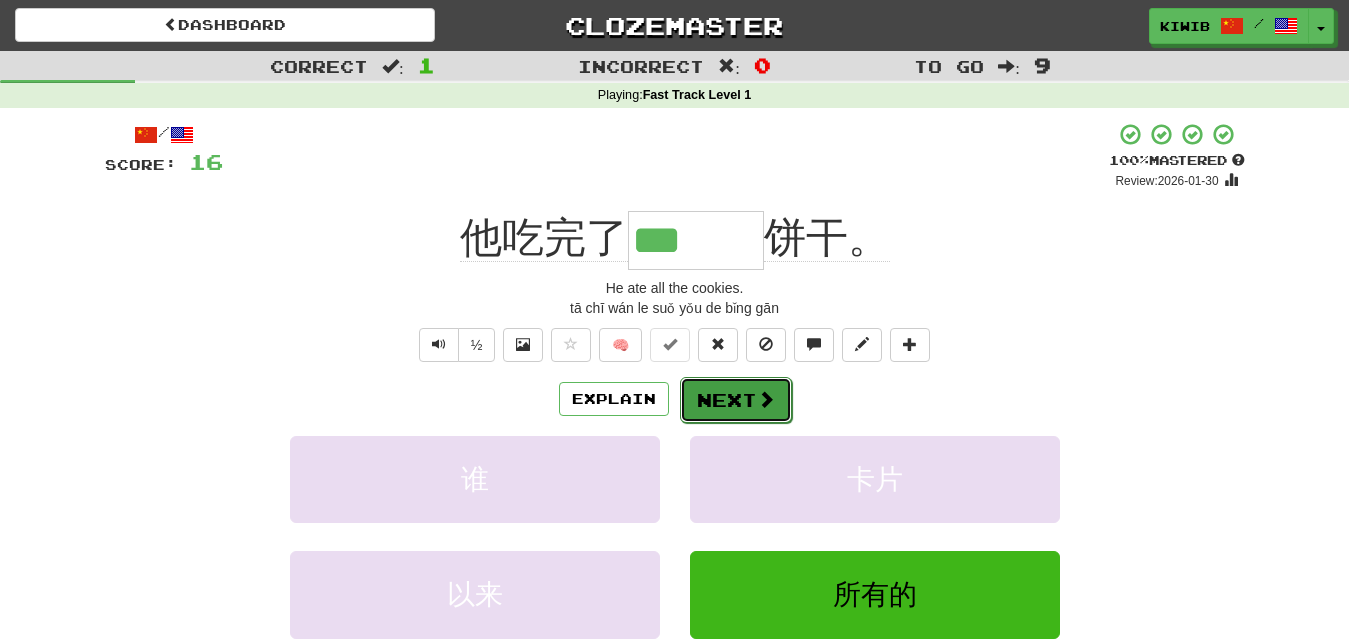click on "Next" at bounding box center (736, 400) 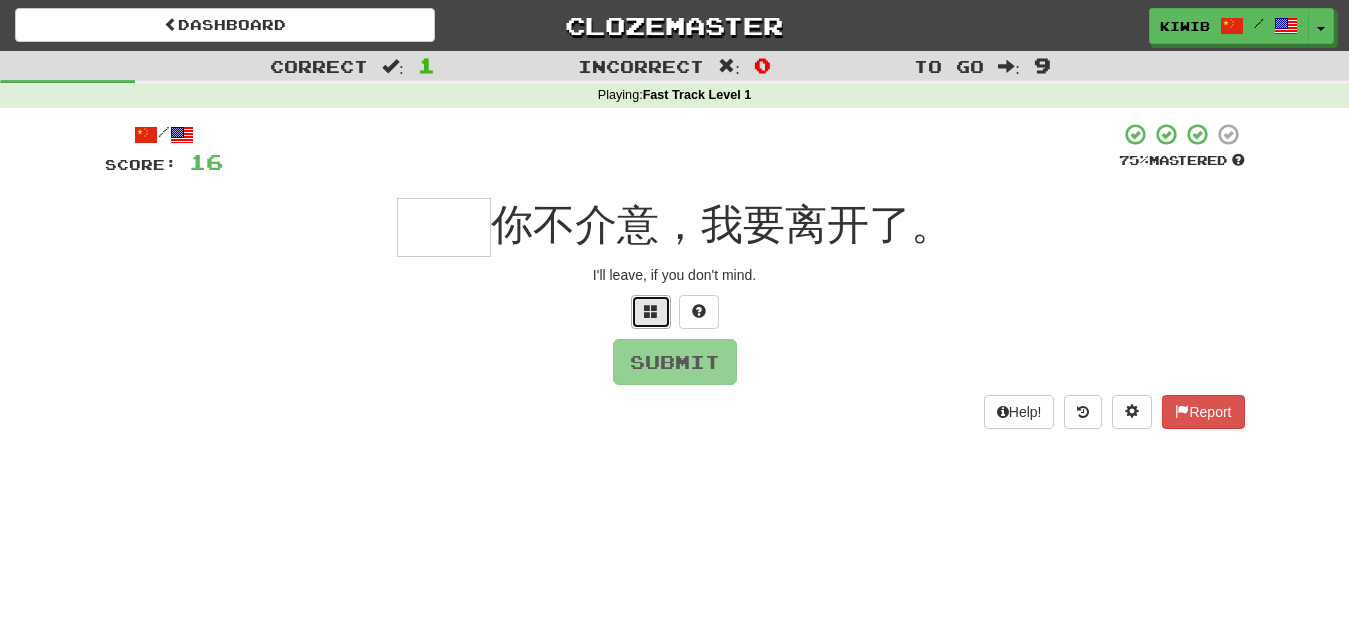 click at bounding box center (651, 311) 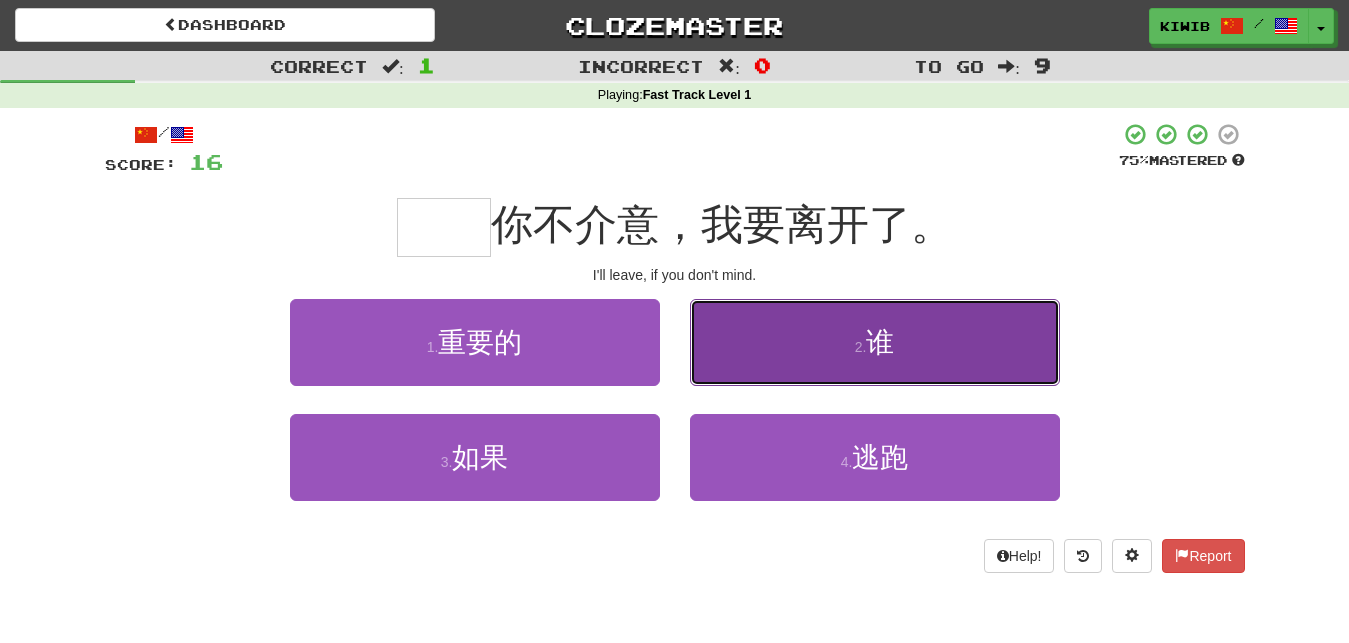 click on "2 .  谁" at bounding box center (875, 342) 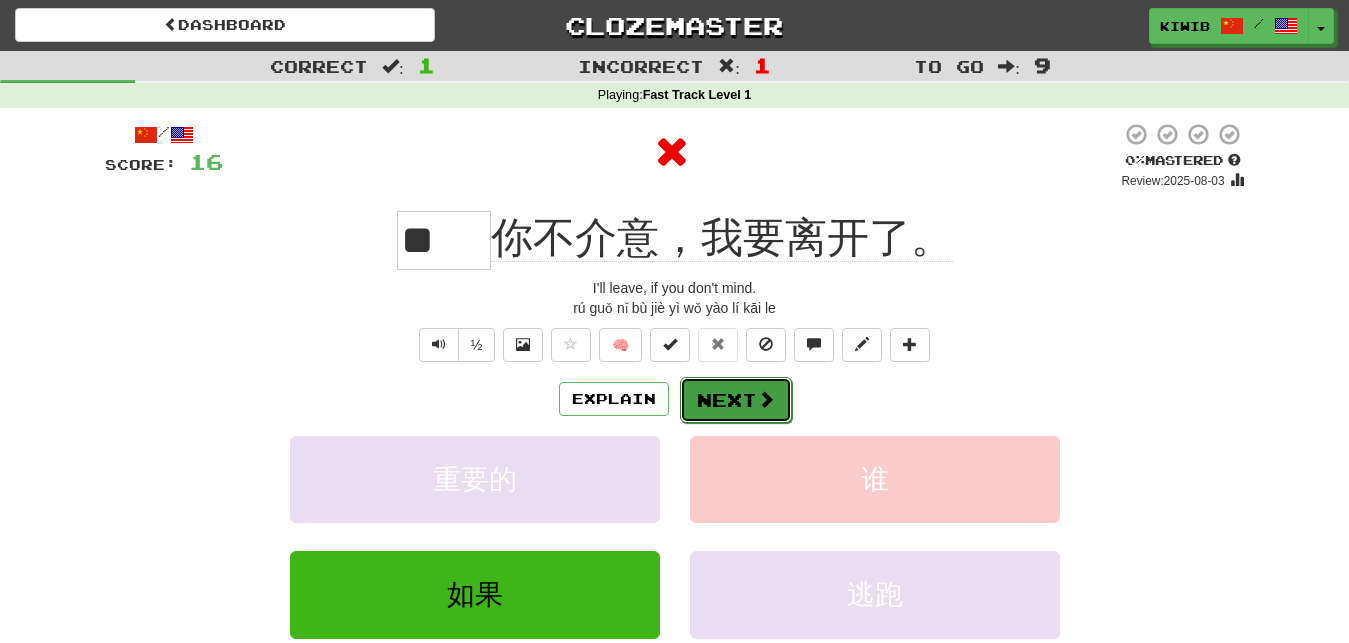 click on "Next" at bounding box center [736, 400] 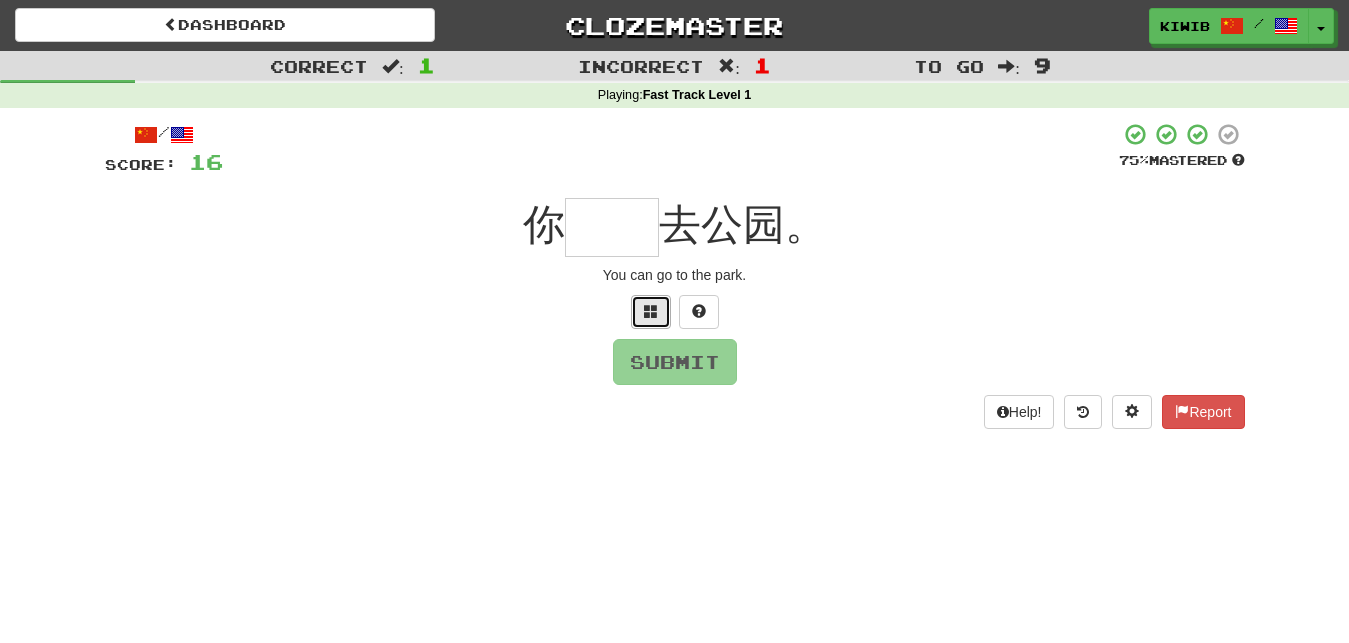 click at bounding box center (651, 311) 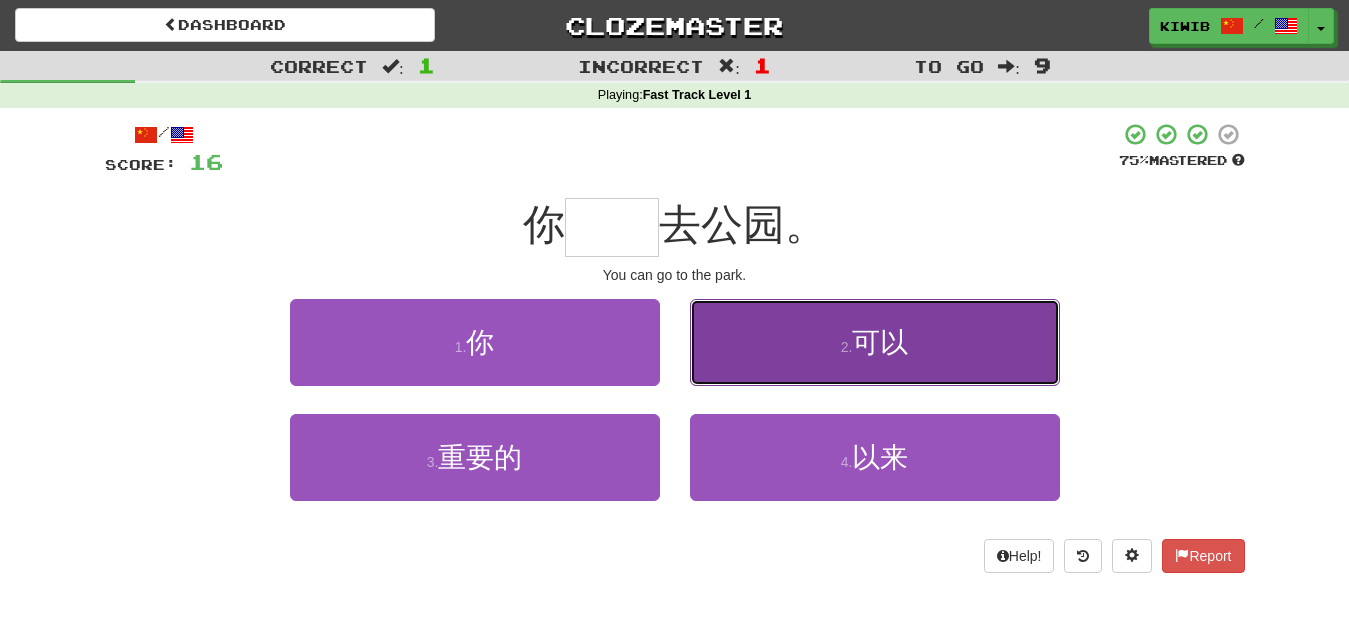 click on "2 ." at bounding box center [847, 347] 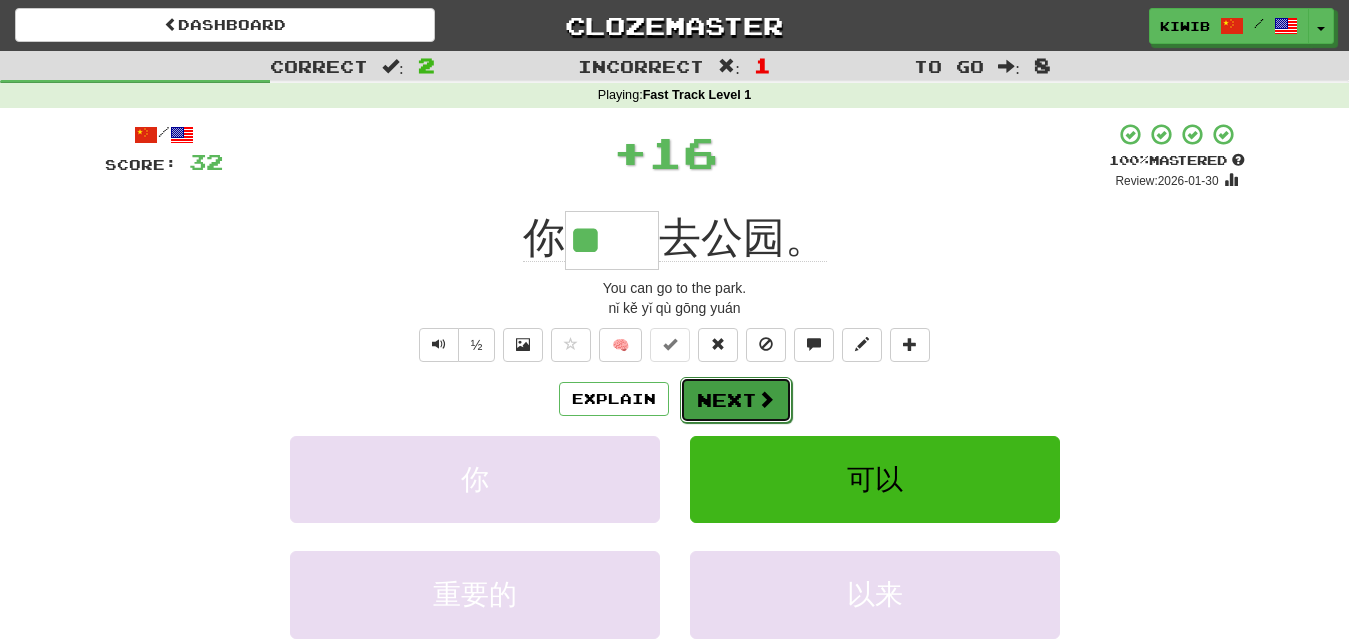 click on "Next" at bounding box center [736, 400] 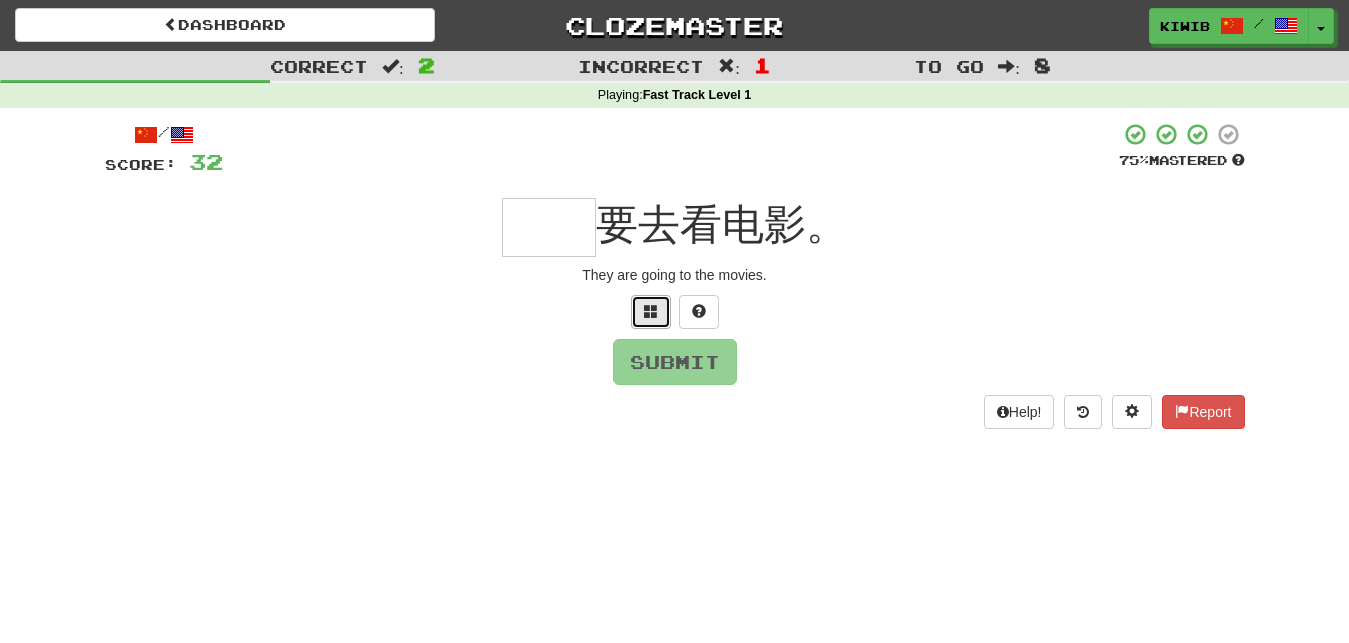 click at bounding box center (651, 312) 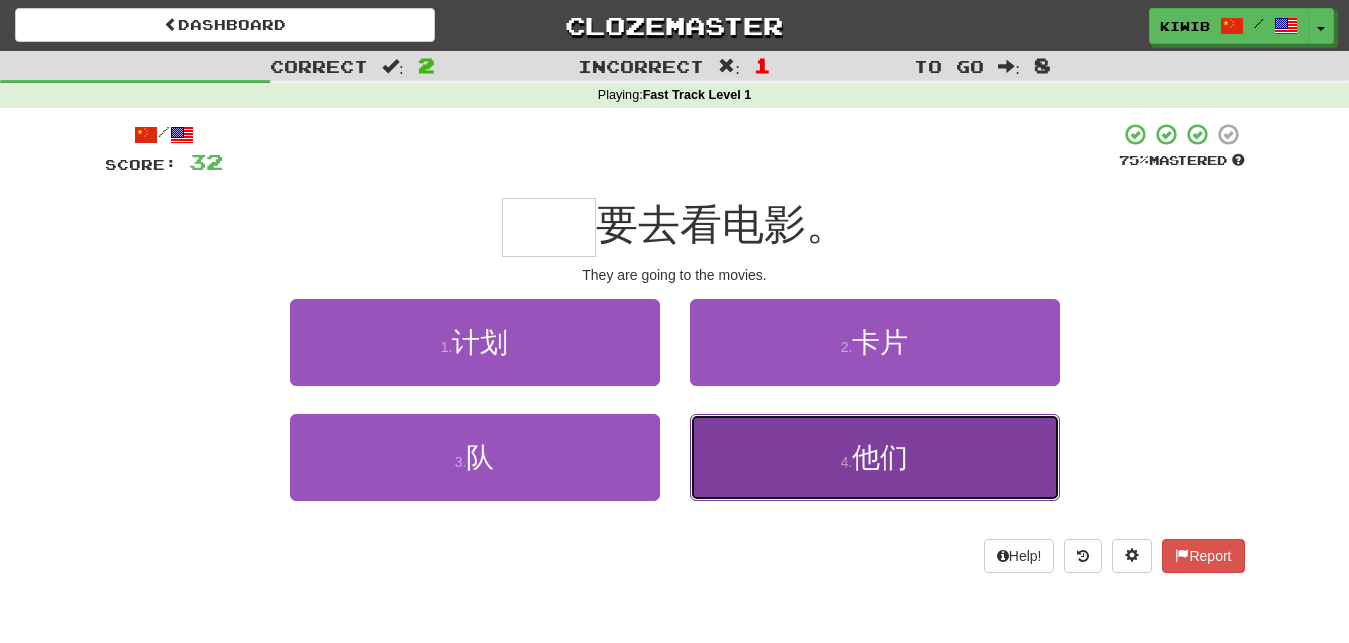 click on "4 .  他们" at bounding box center (875, 457) 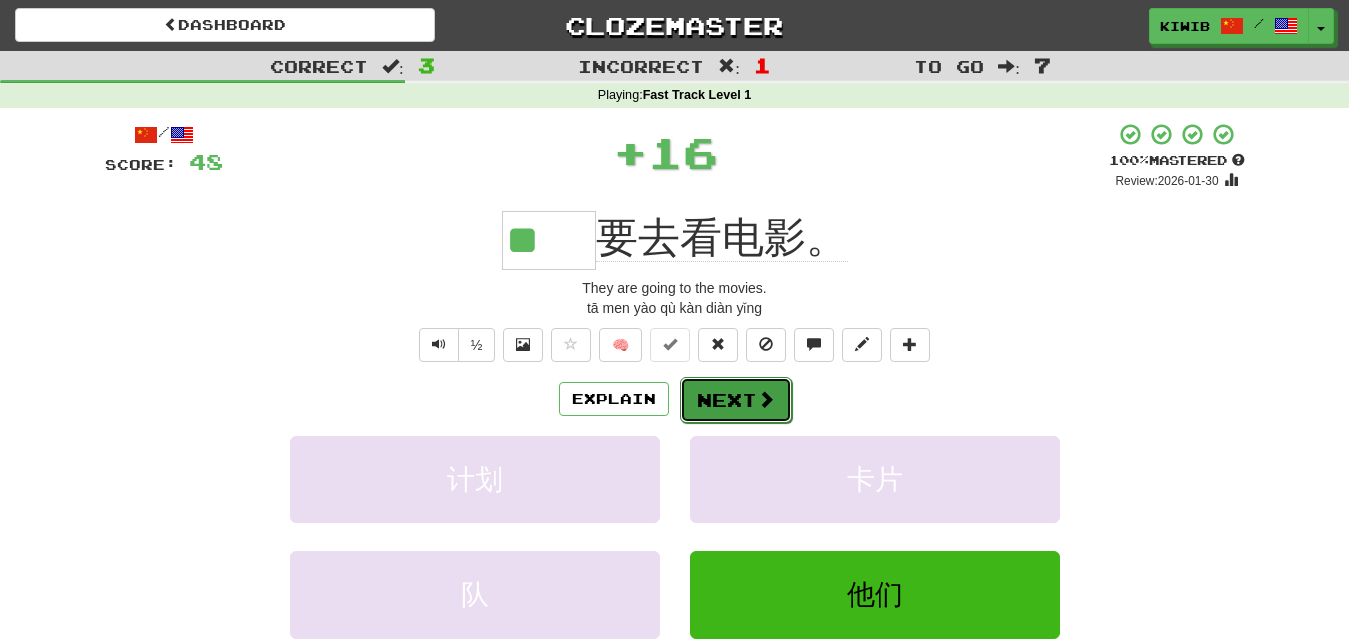 click on "Next" at bounding box center [736, 400] 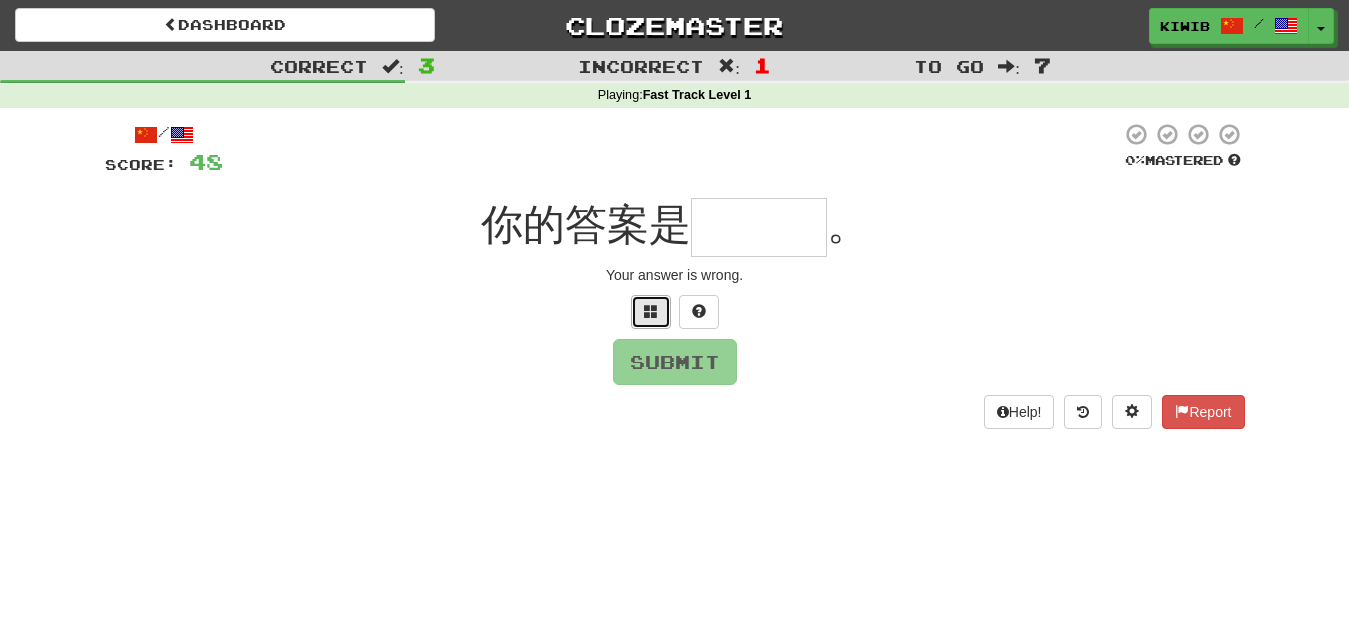 click at bounding box center (651, 312) 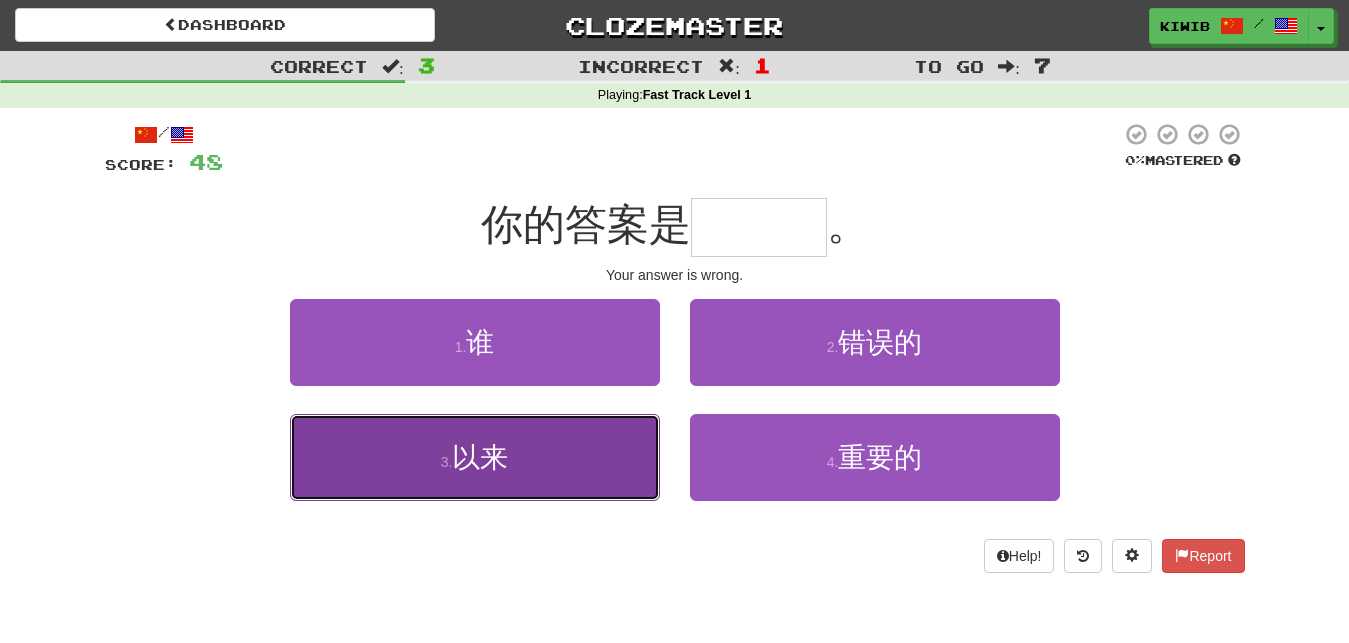 click on "3 .  以来" at bounding box center [475, 457] 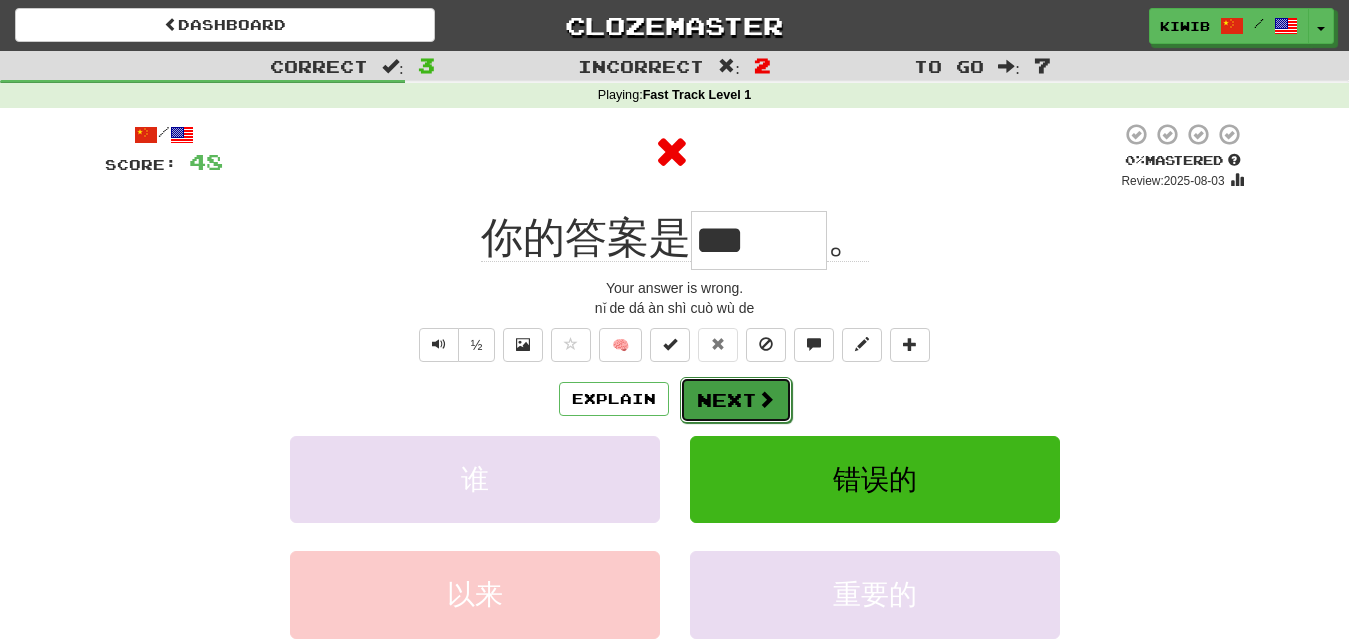 click on "Next" at bounding box center [736, 400] 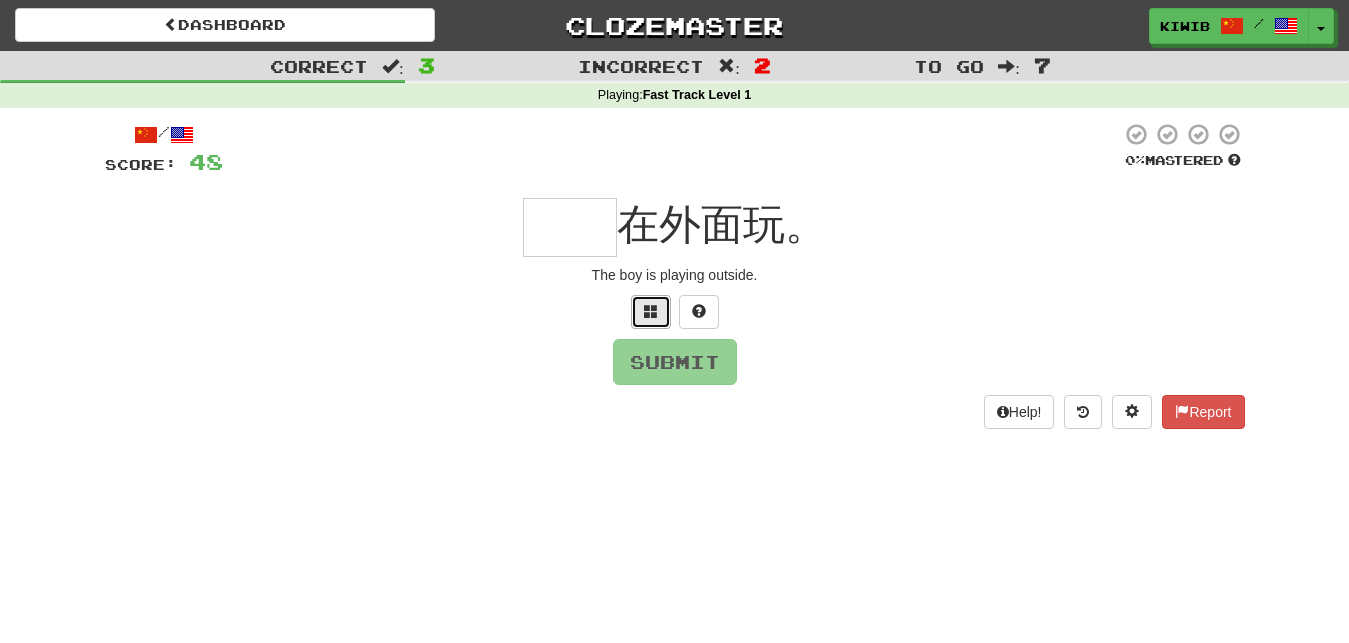 click at bounding box center [651, 311] 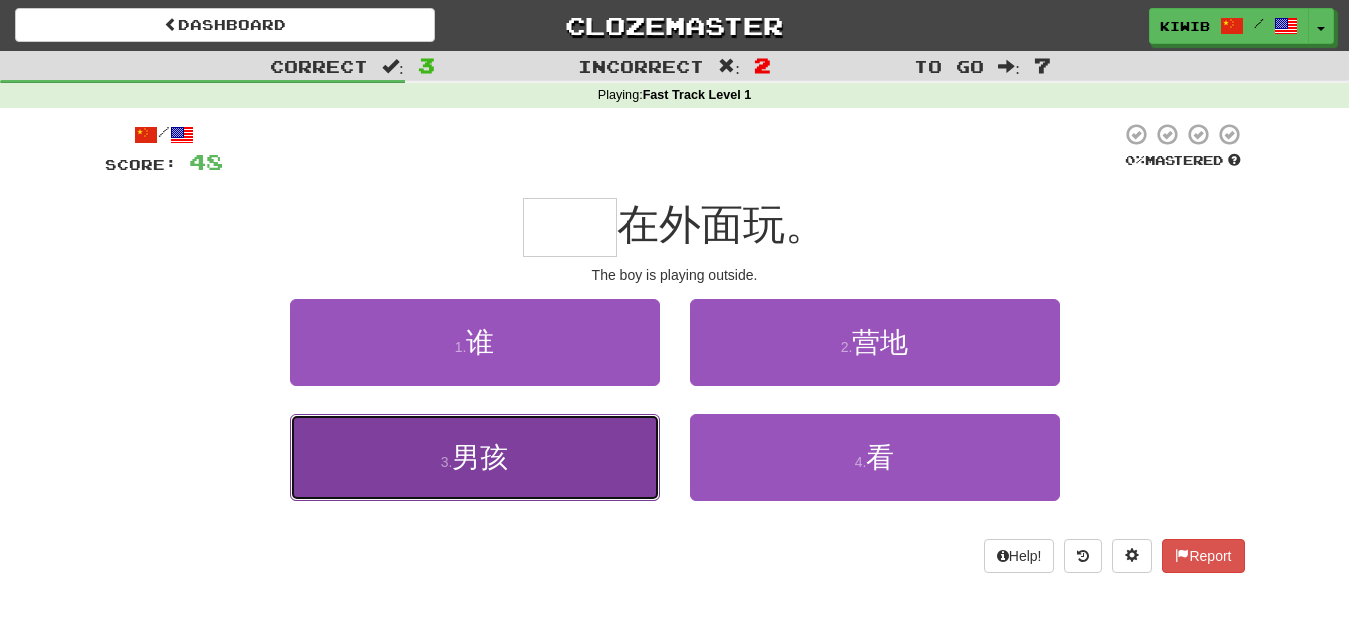 click on "3 .  男孩" at bounding box center [475, 457] 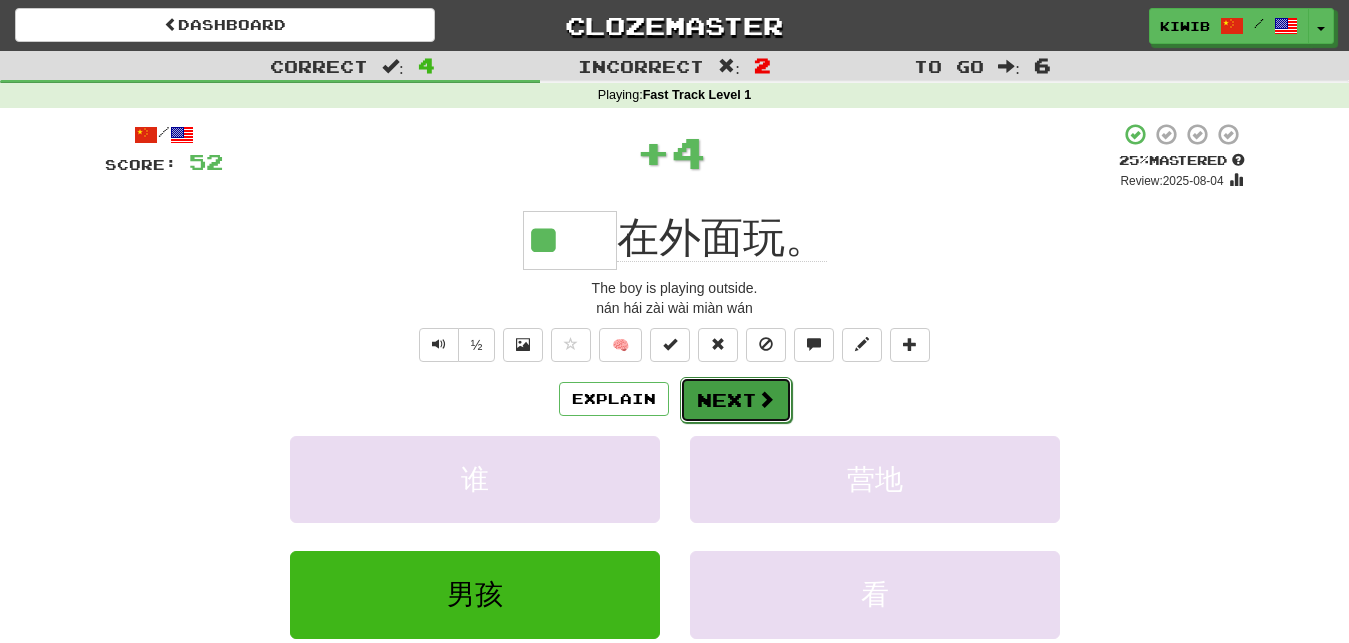 click on "Next" at bounding box center (736, 400) 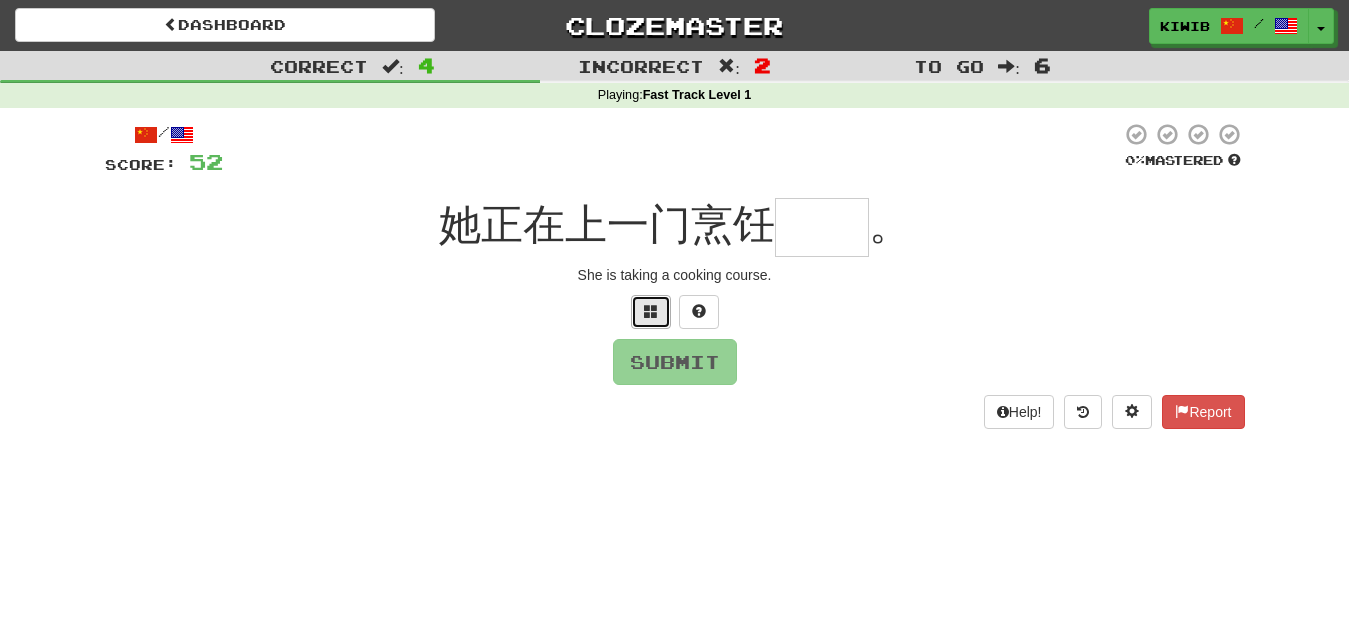 click at bounding box center (651, 311) 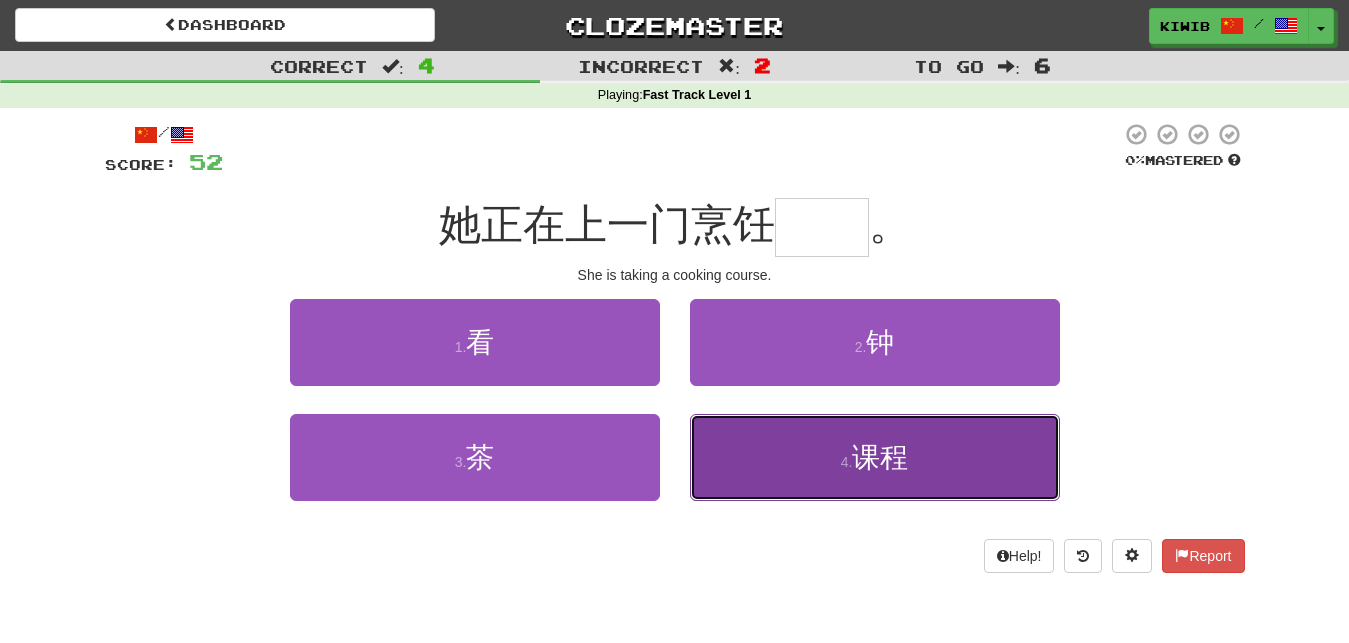 click on "课程" at bounding box center (880, 457) 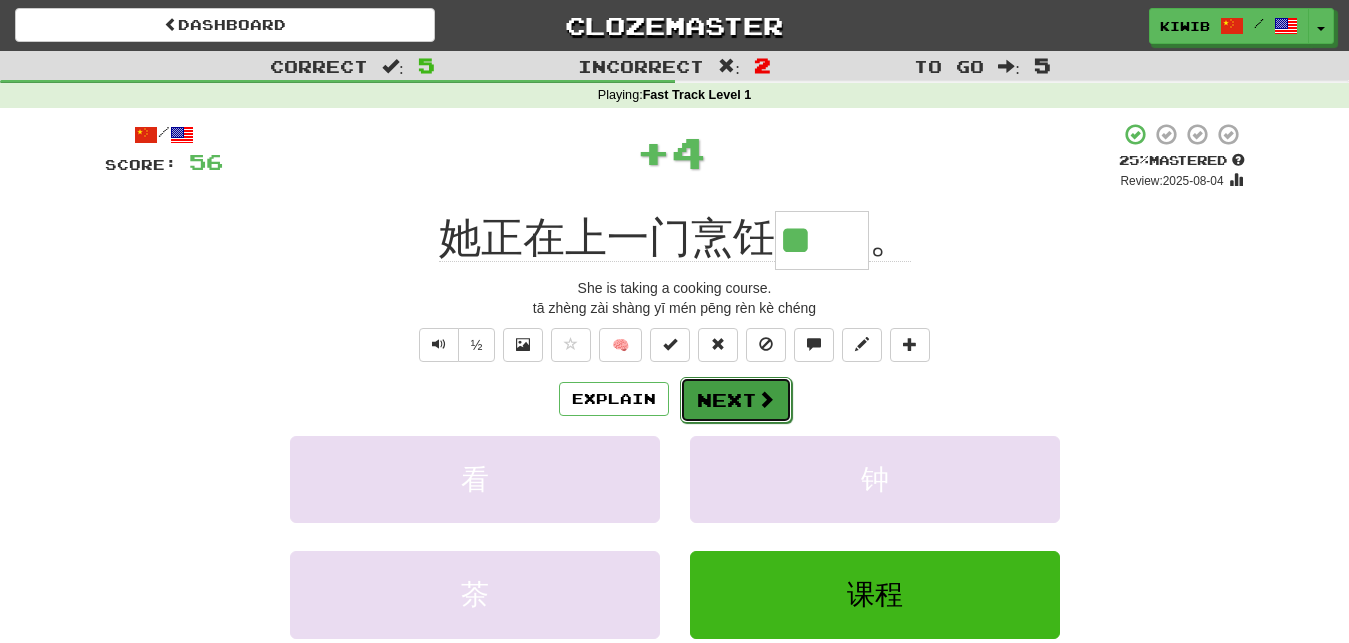 click on "Next" at bounding box center [736, 400] 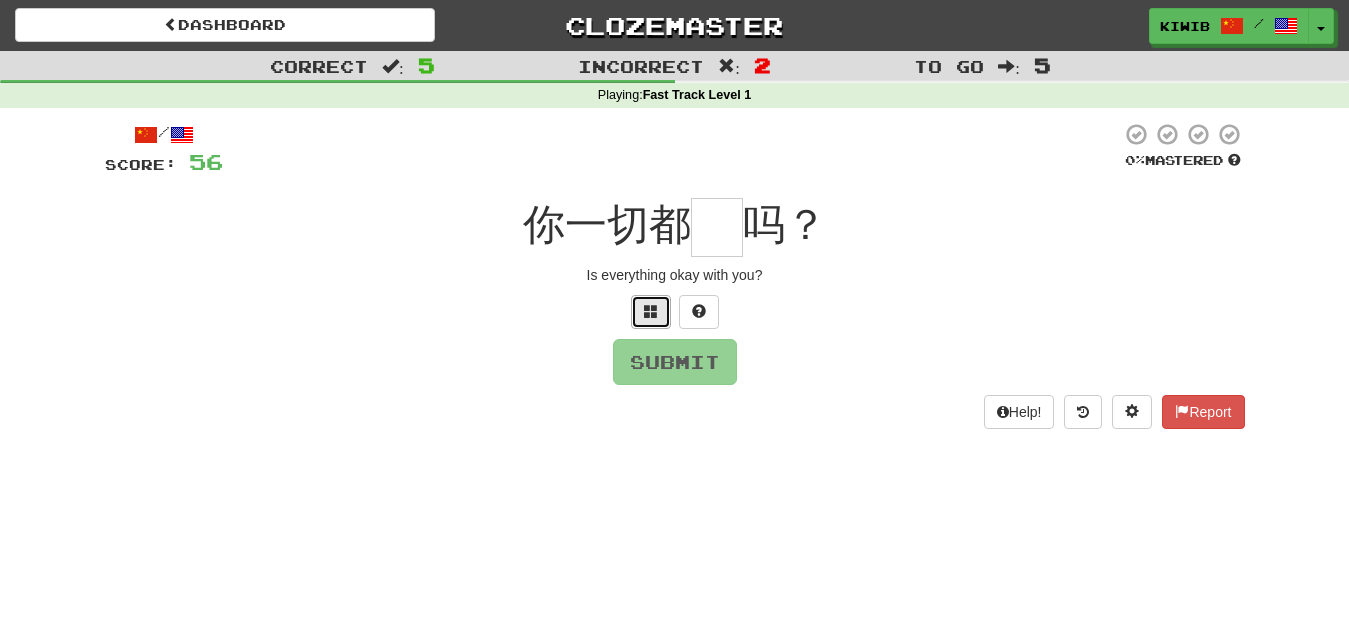 click at bounding box center [651, 312] 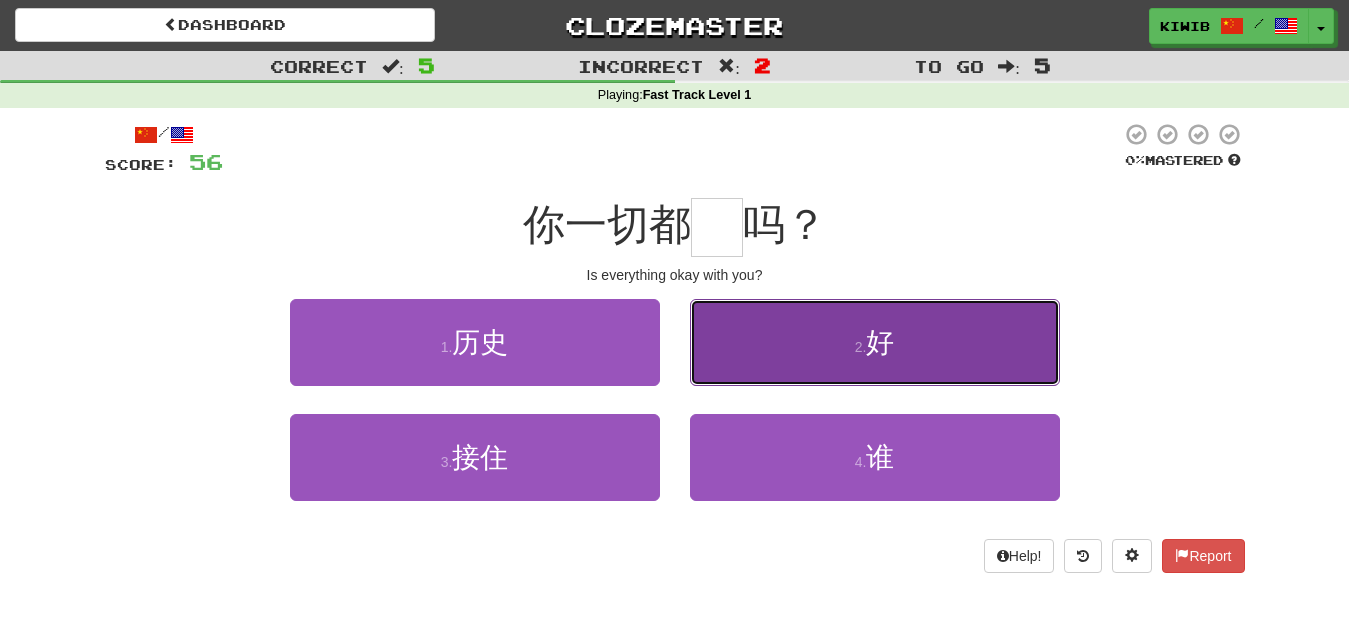 click on "2 .  好" at bounding box center [875, 342] 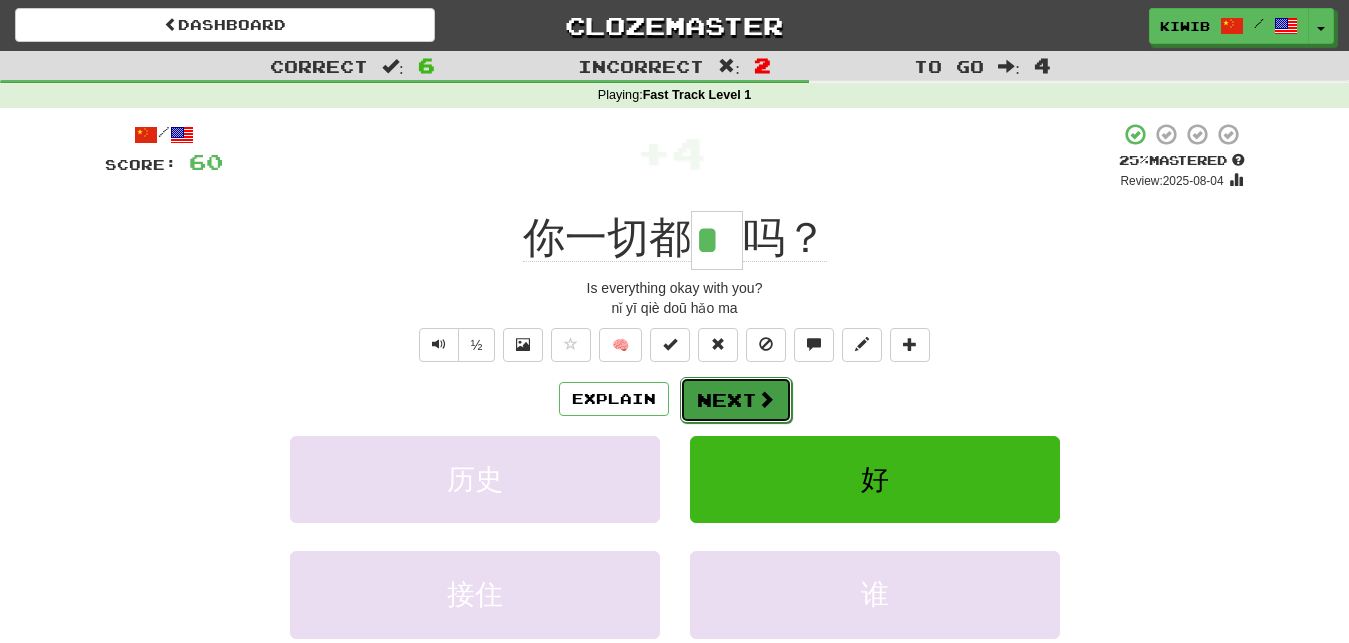 click on "Next" at bounding box center [736, 400] 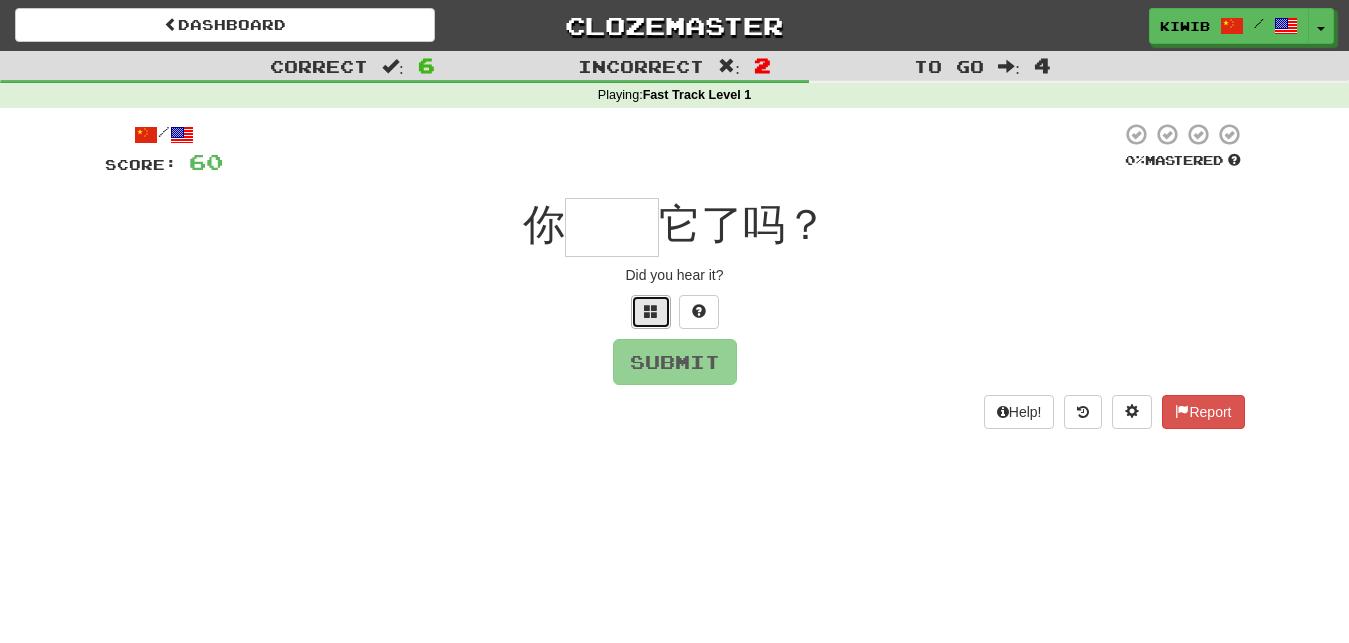 click at bounding box center [651, 311] 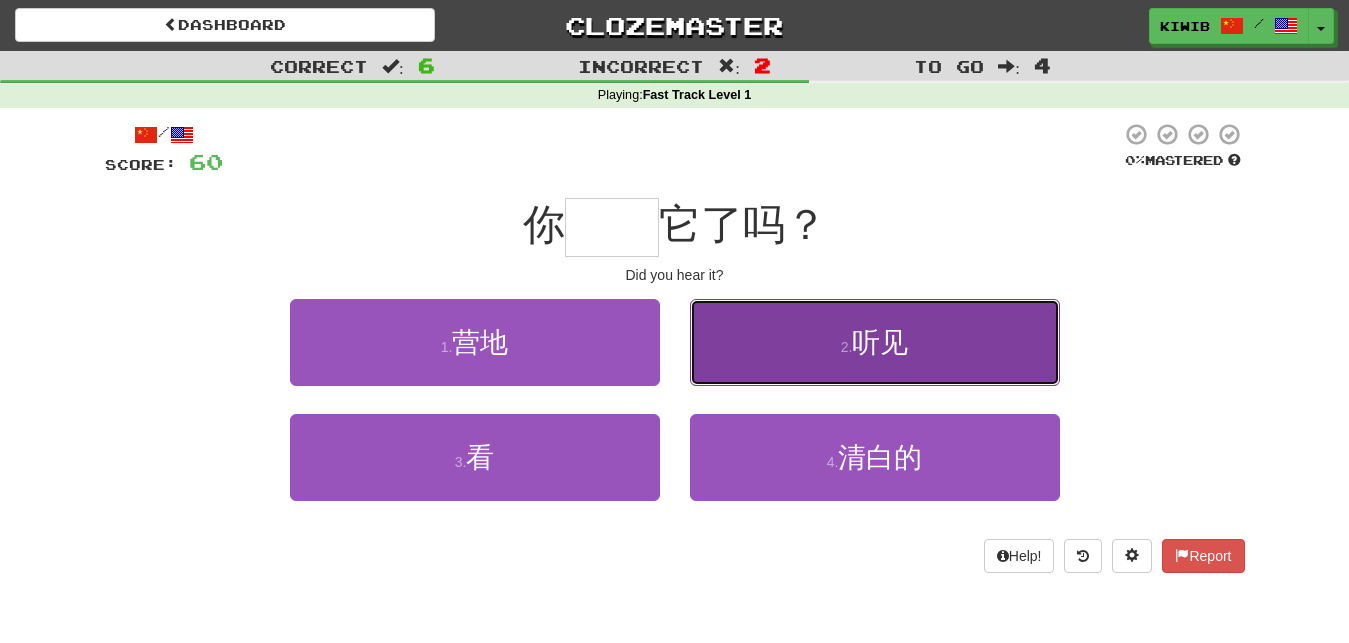 click on "听见" at bounding box center (880, 342) 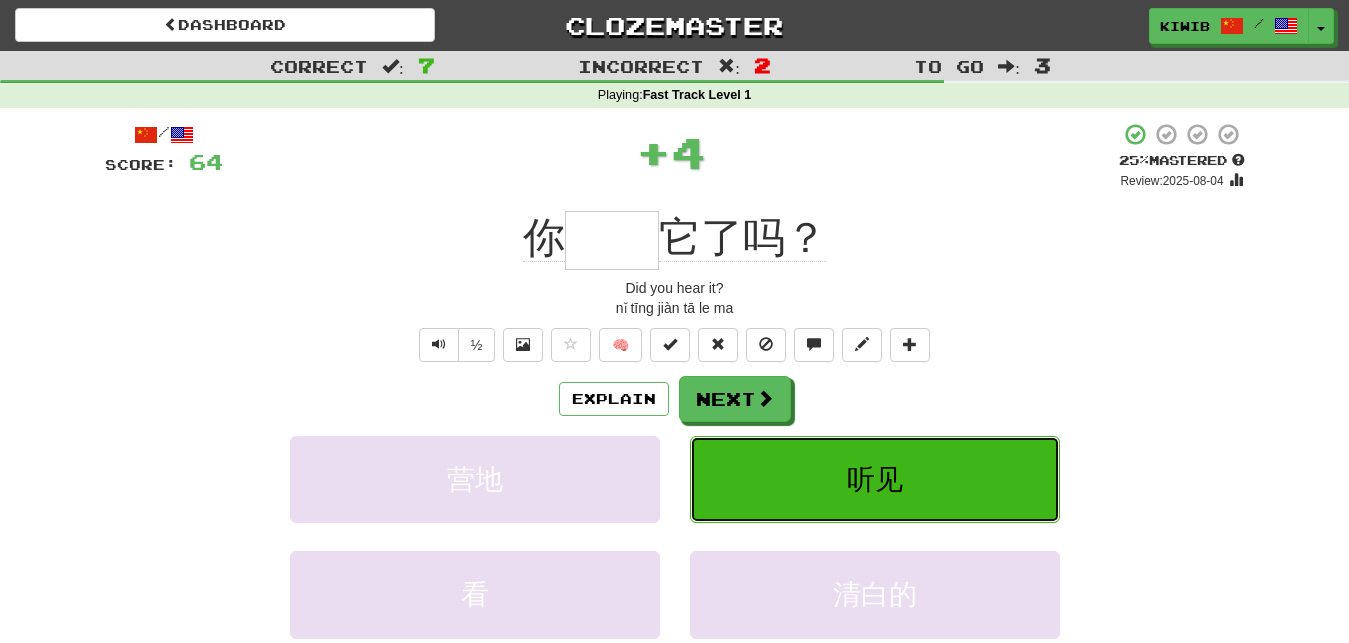 type on "**" 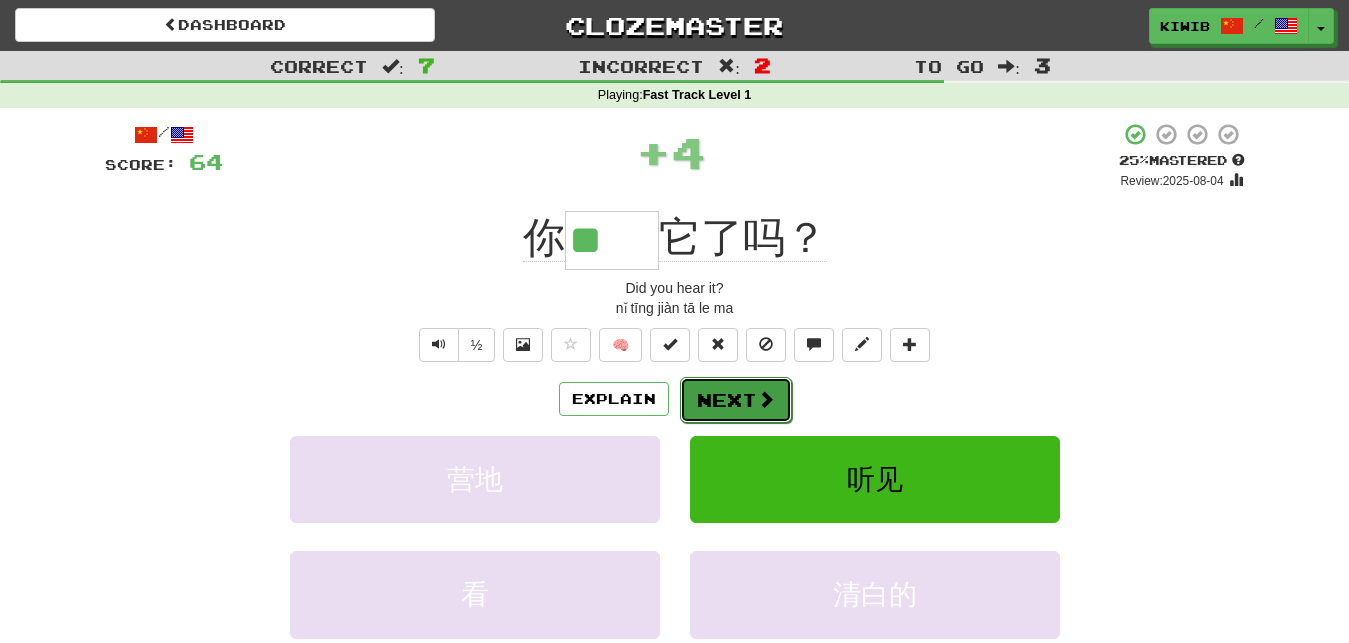 click at bounding box center [766, 399] 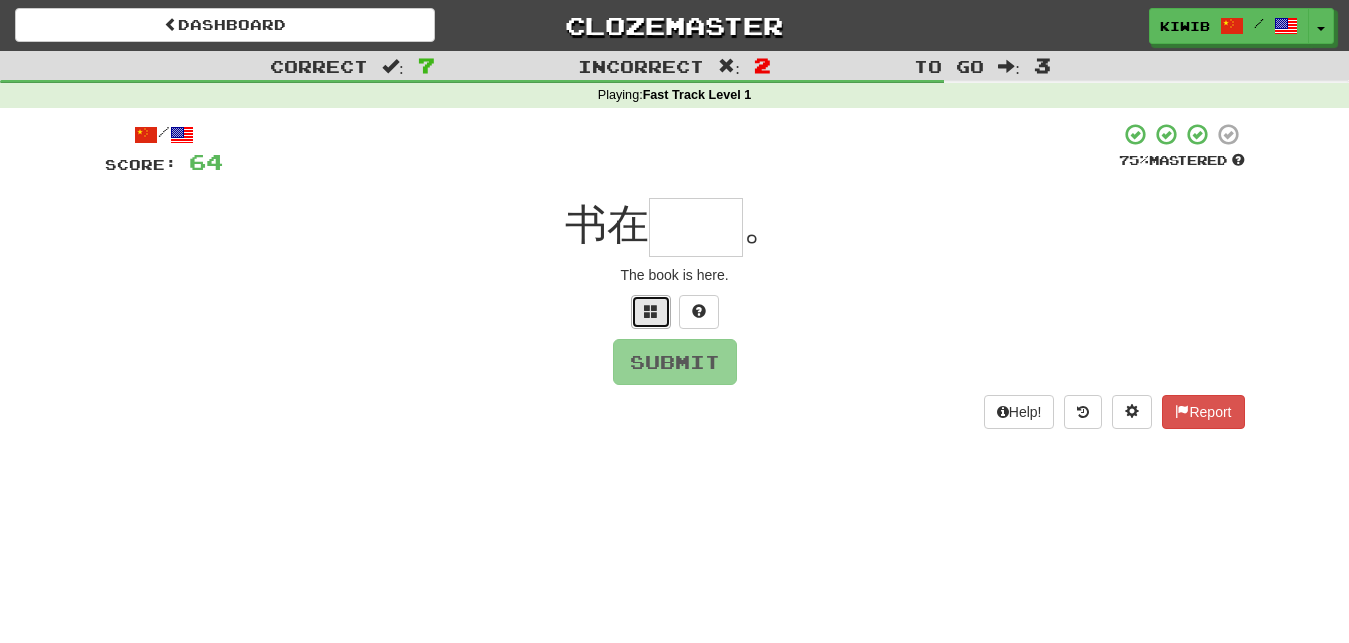 click at bounding box center [651, 311] 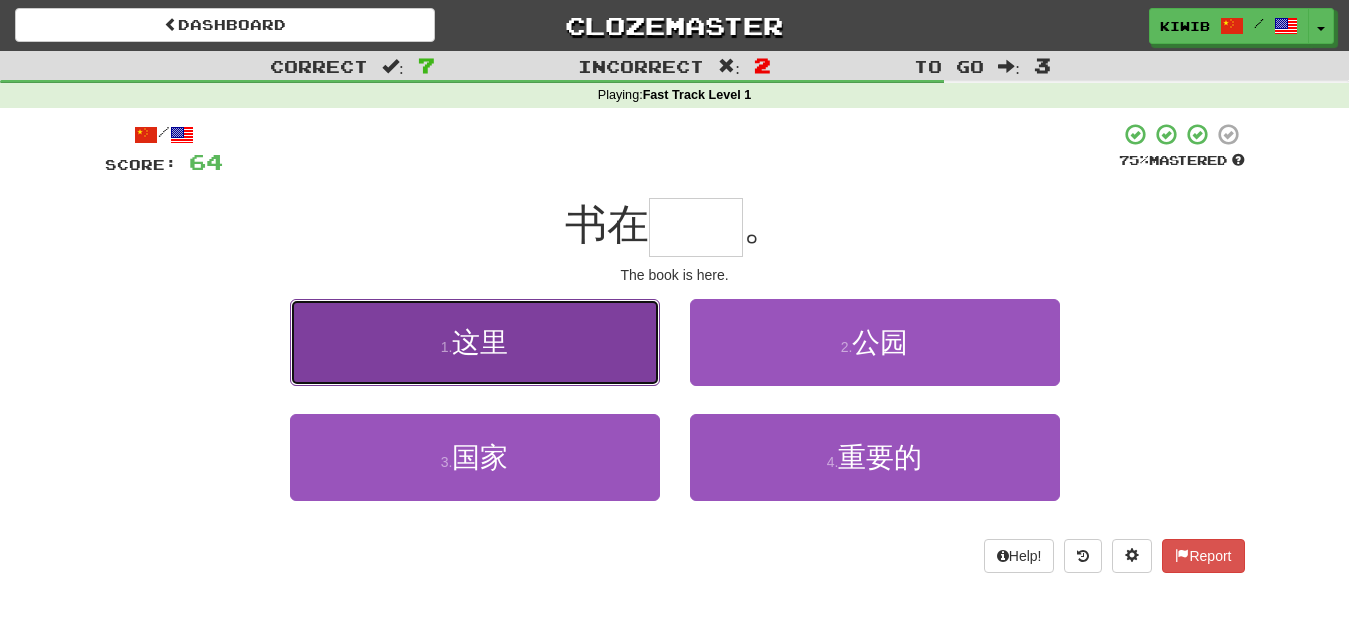 click on "这里" at bounding box center [480, 342] 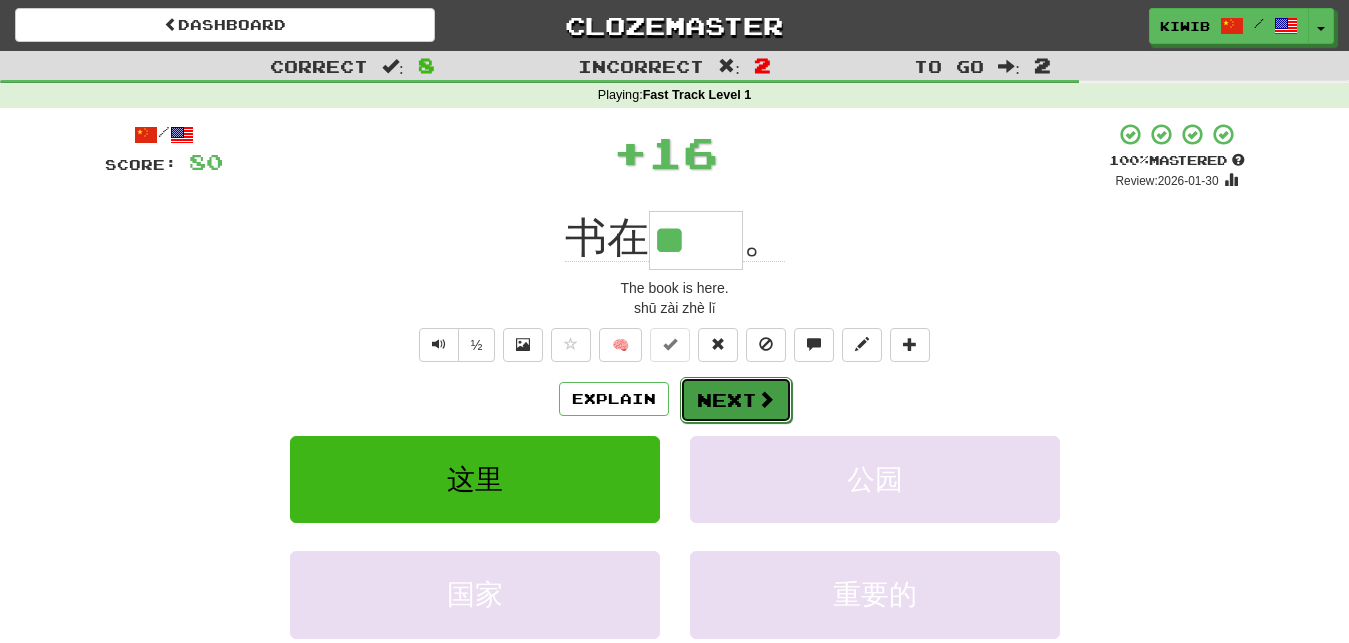 click on "Next" at bounding box center (736, 400) 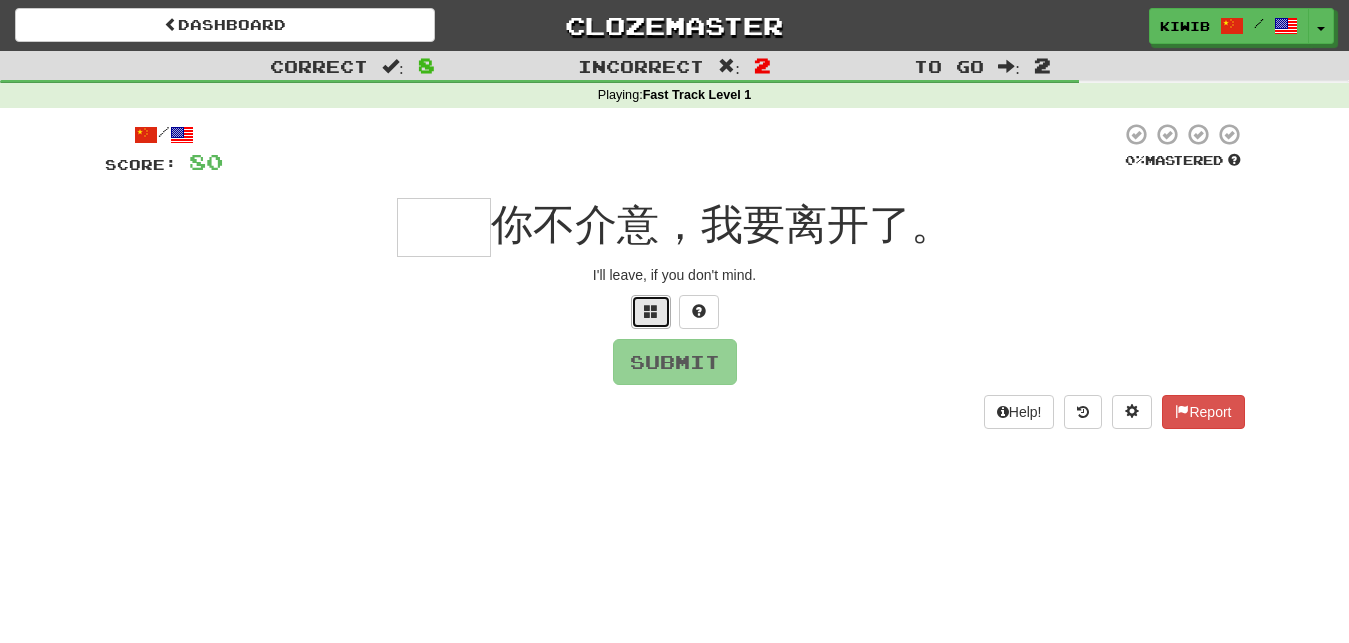 click at bounding box center [651, 311] 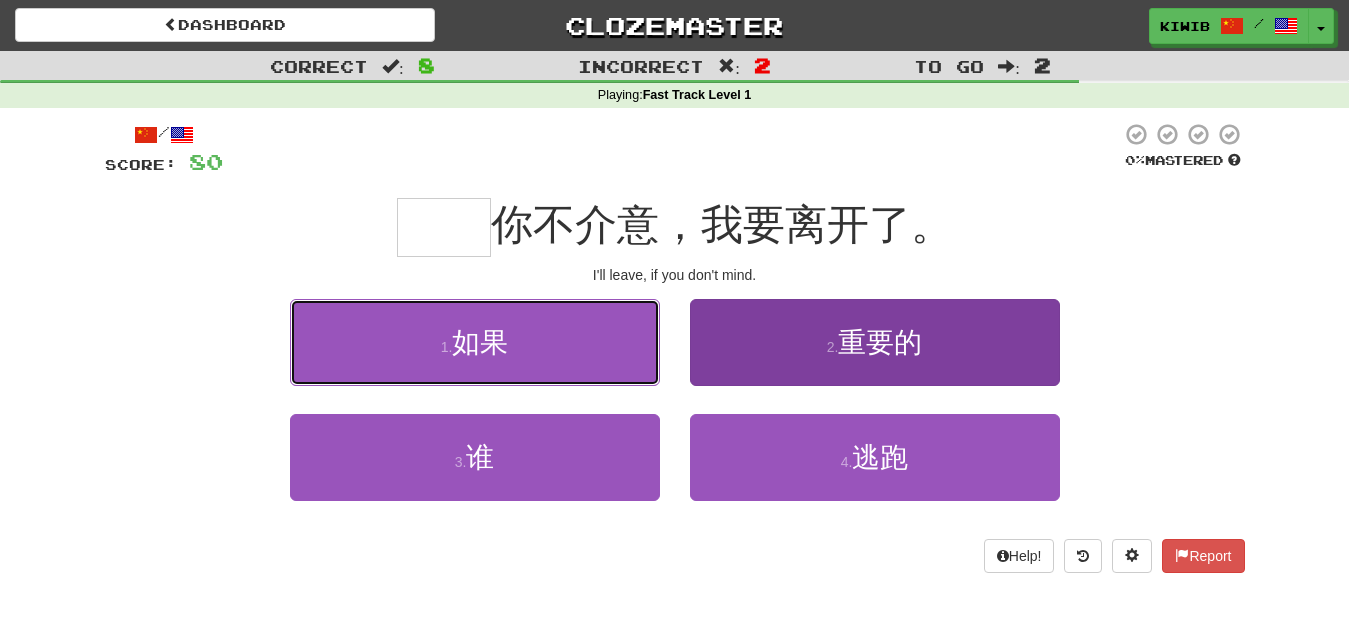 drag, startPoint x: 655, startPoint y: 316, endPoint x: 844, endPoint y: 344, distance: 191.06282 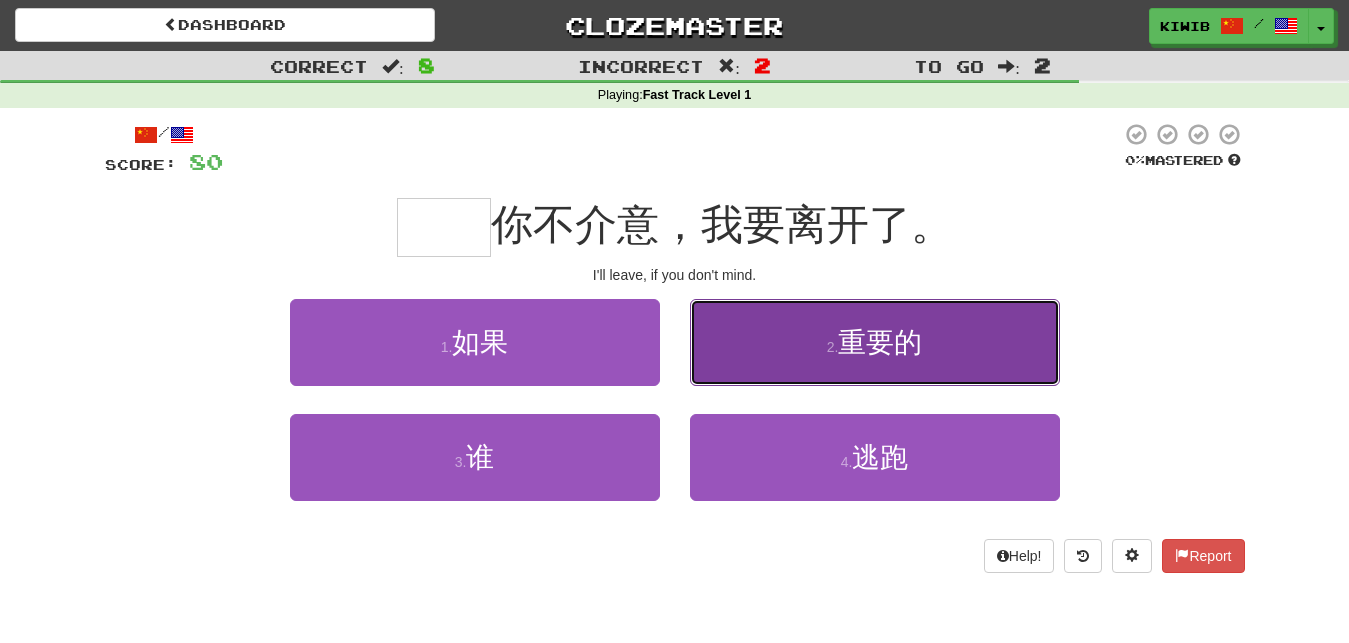 click on "重要的" at bounding box center (880, 342) 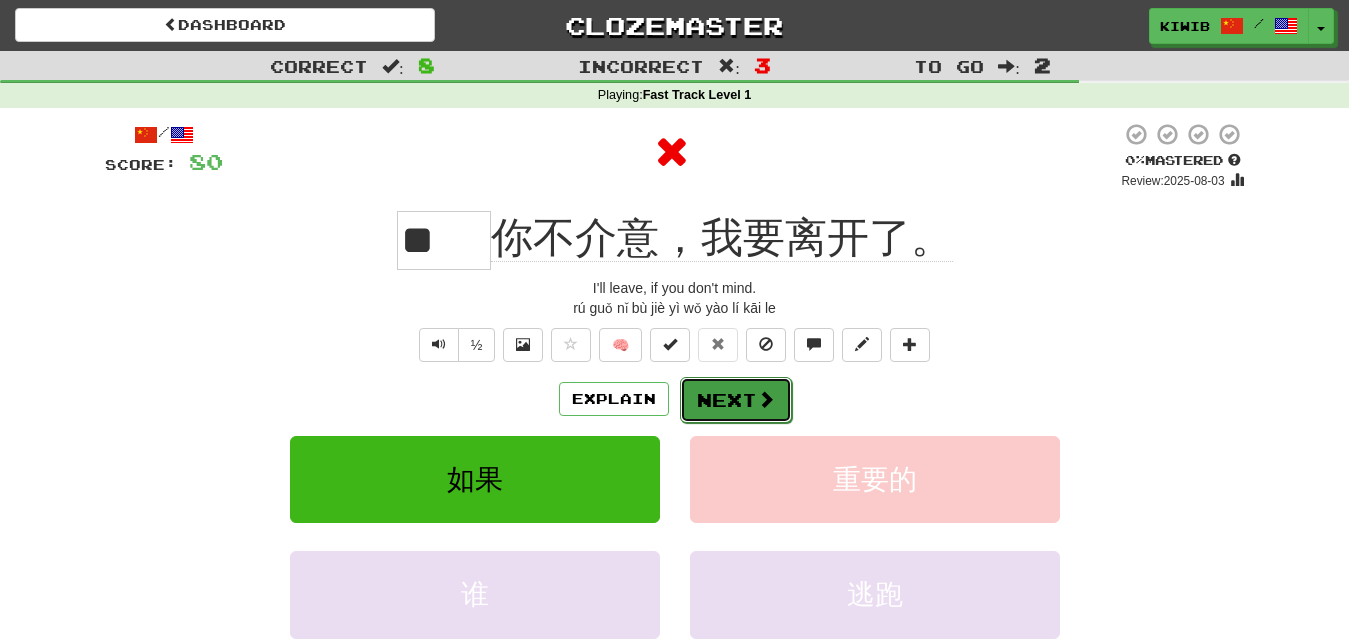 click on "Next" at bounding box center (736, 400) 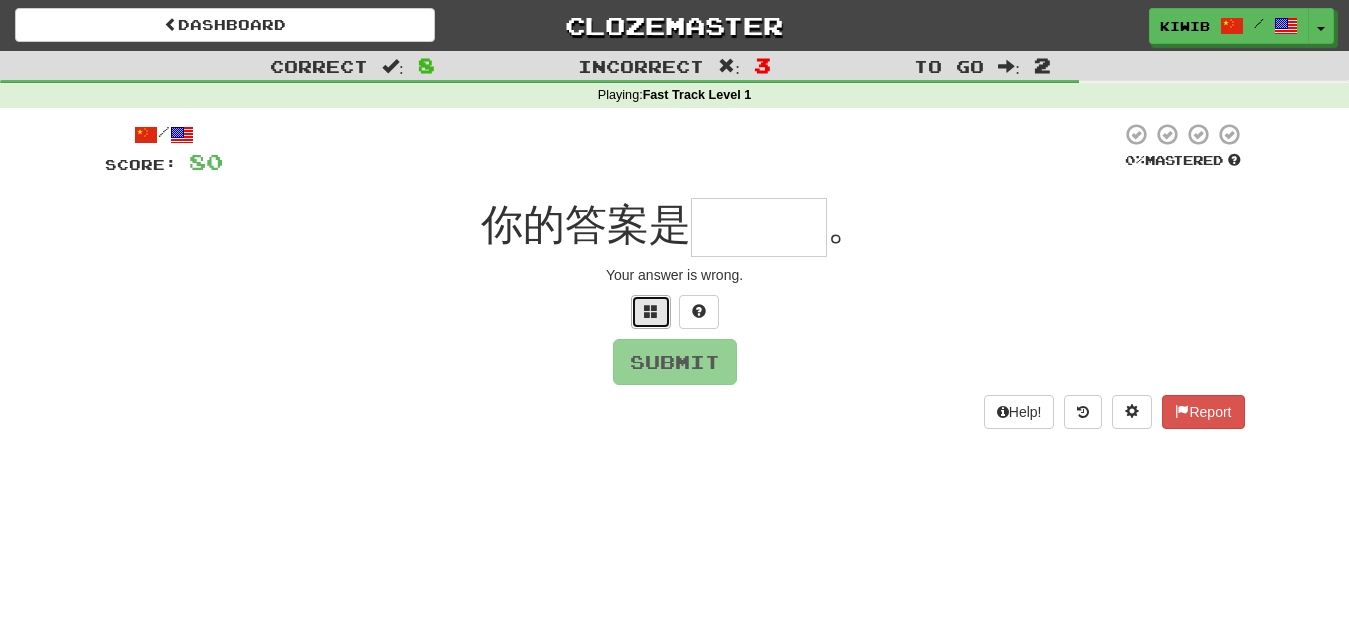 click at bounding box center [651, 311] 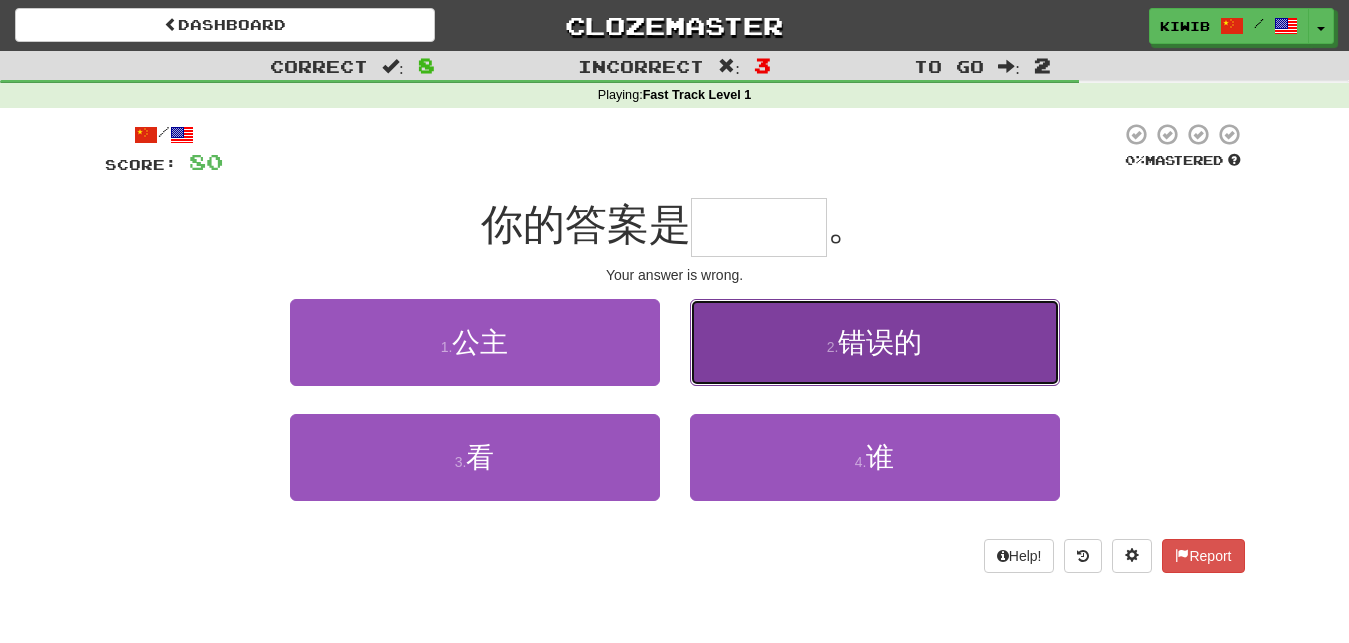 click on "2 .  错误的" at bounding box center [875, 342] 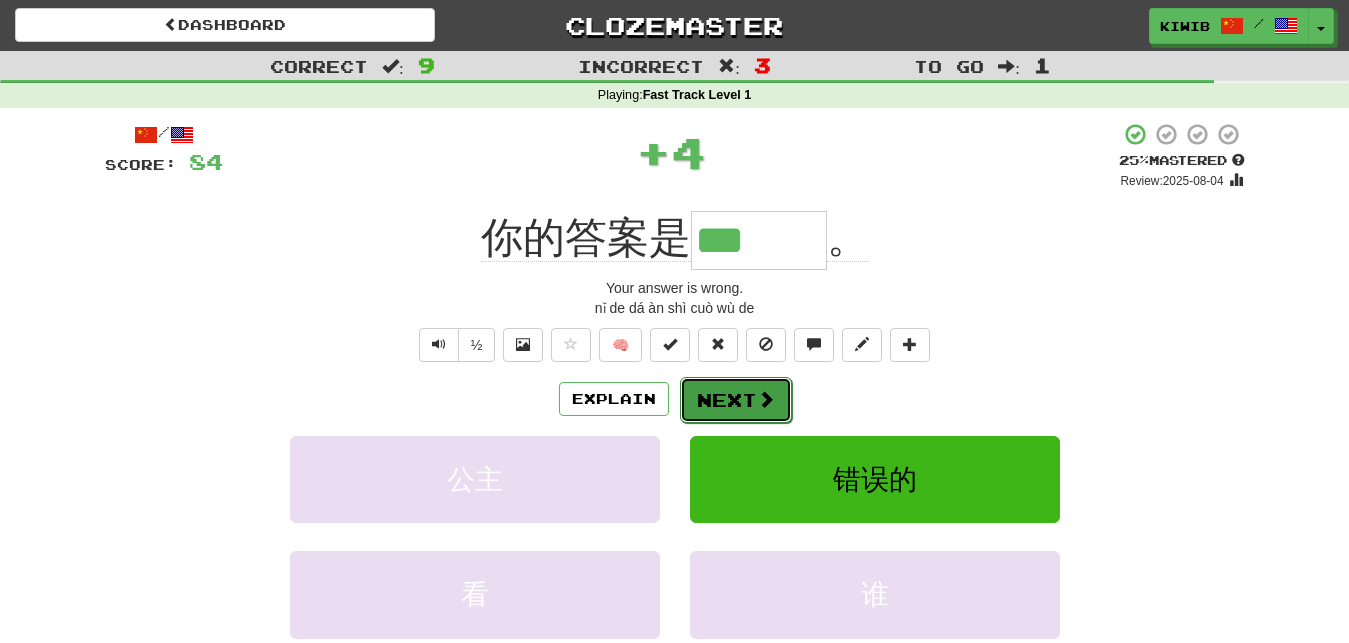 click on "Next" at bounding box center (736, 400) 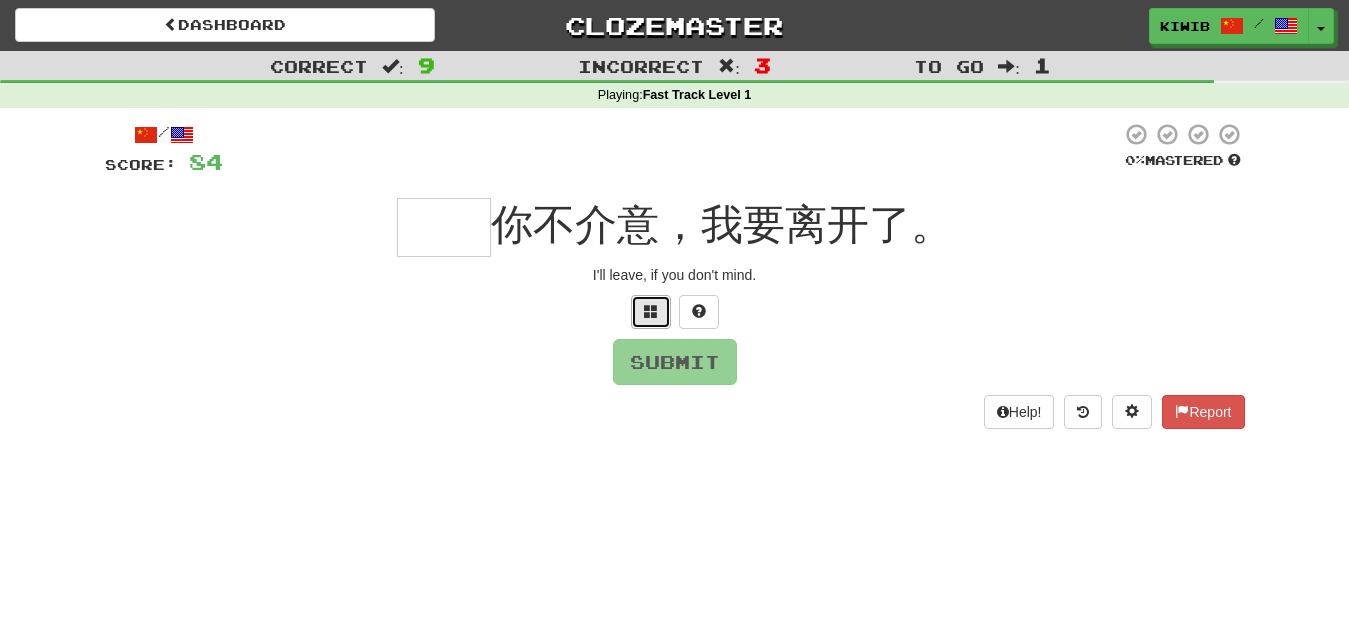 click at bounding box center (651, 312) 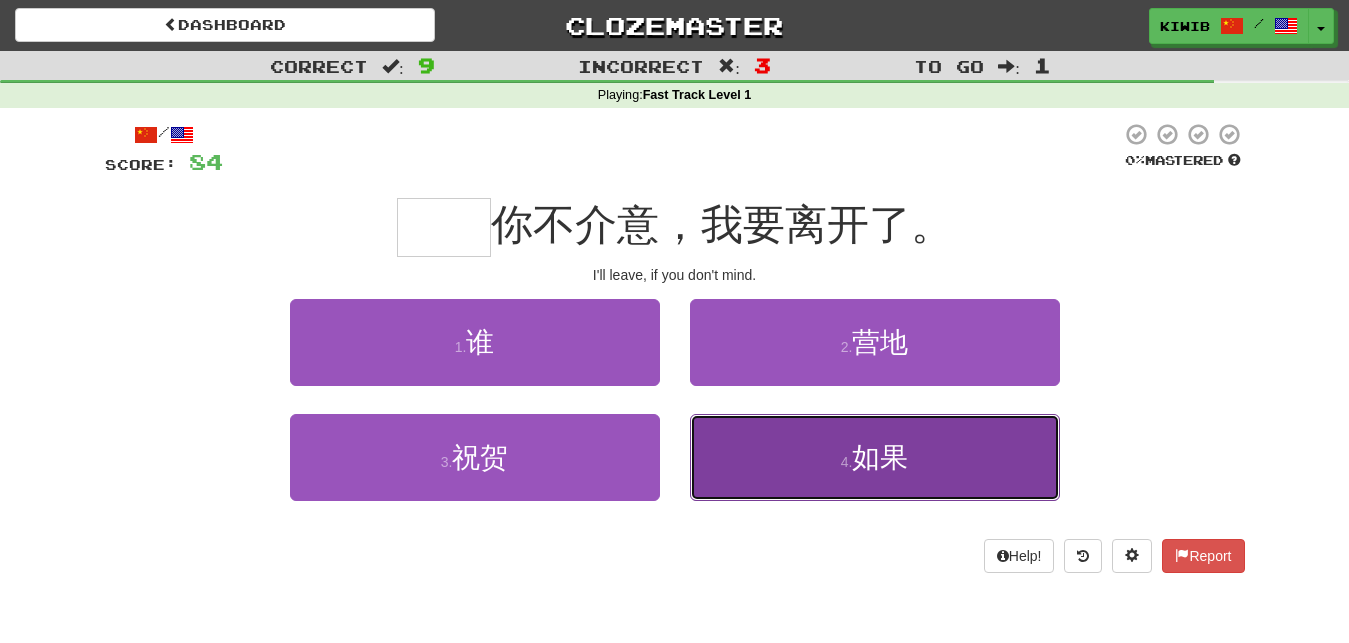 click on "4 .  如果" at bounding box center [875, 457] 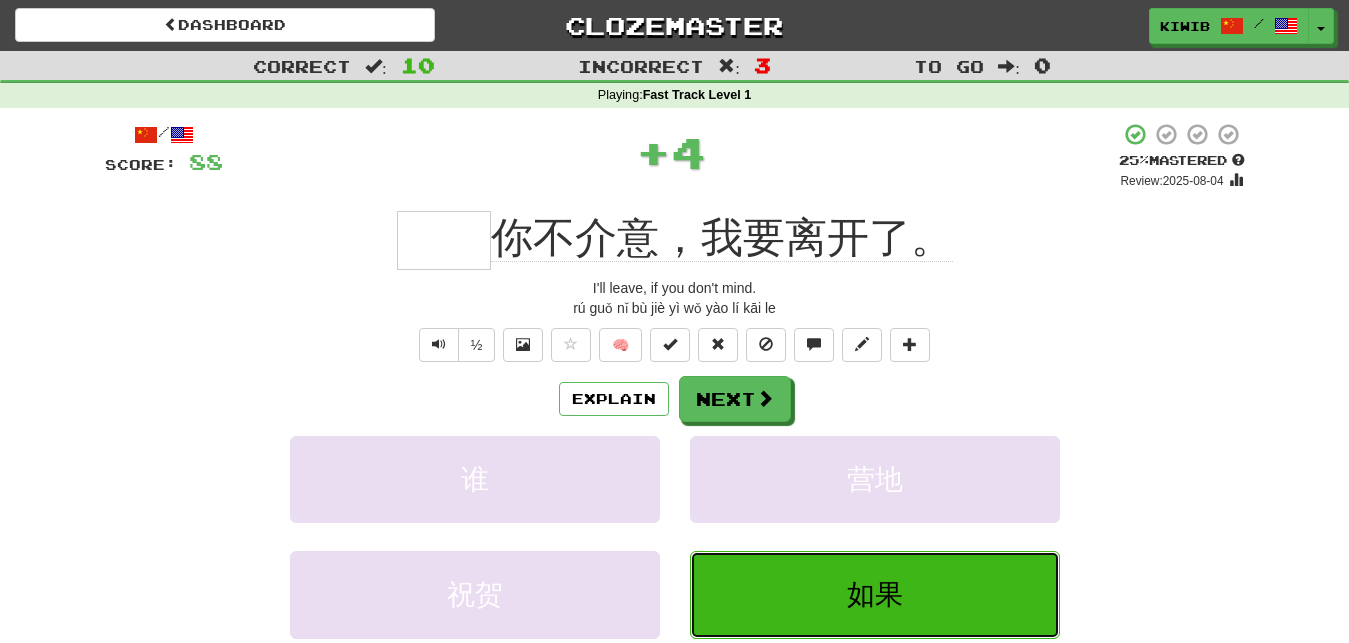 type on "**" 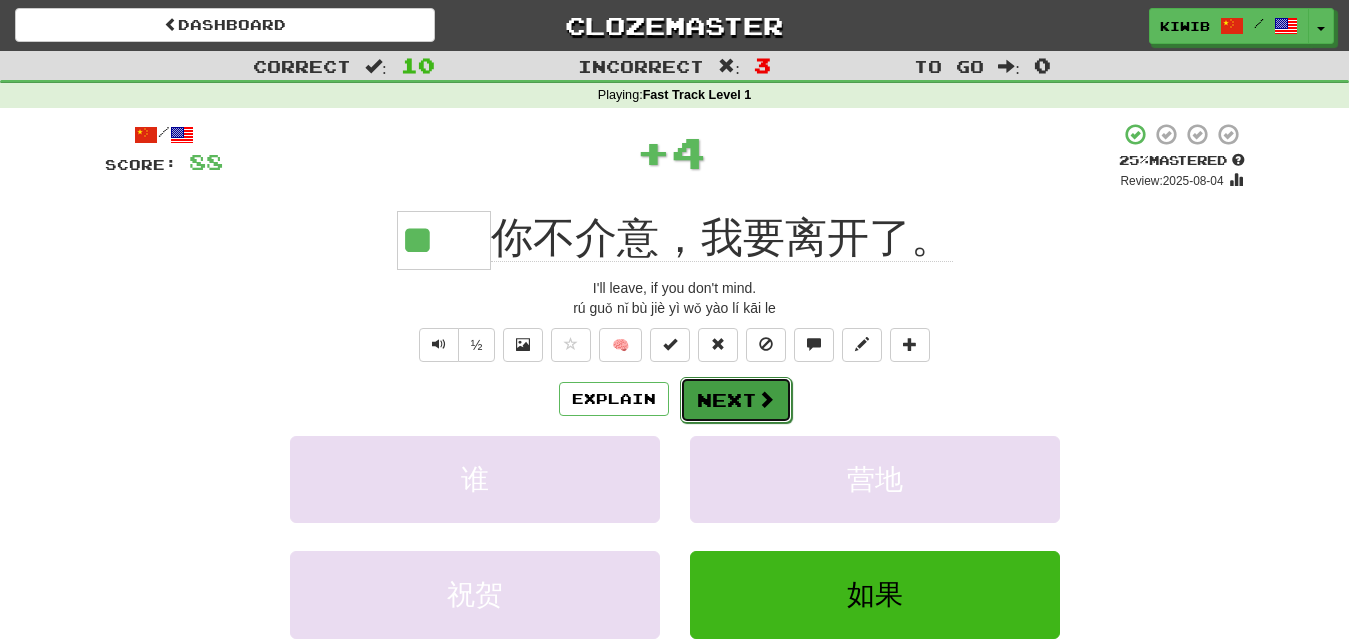 click on "Next" at bounding box center (736, 400) 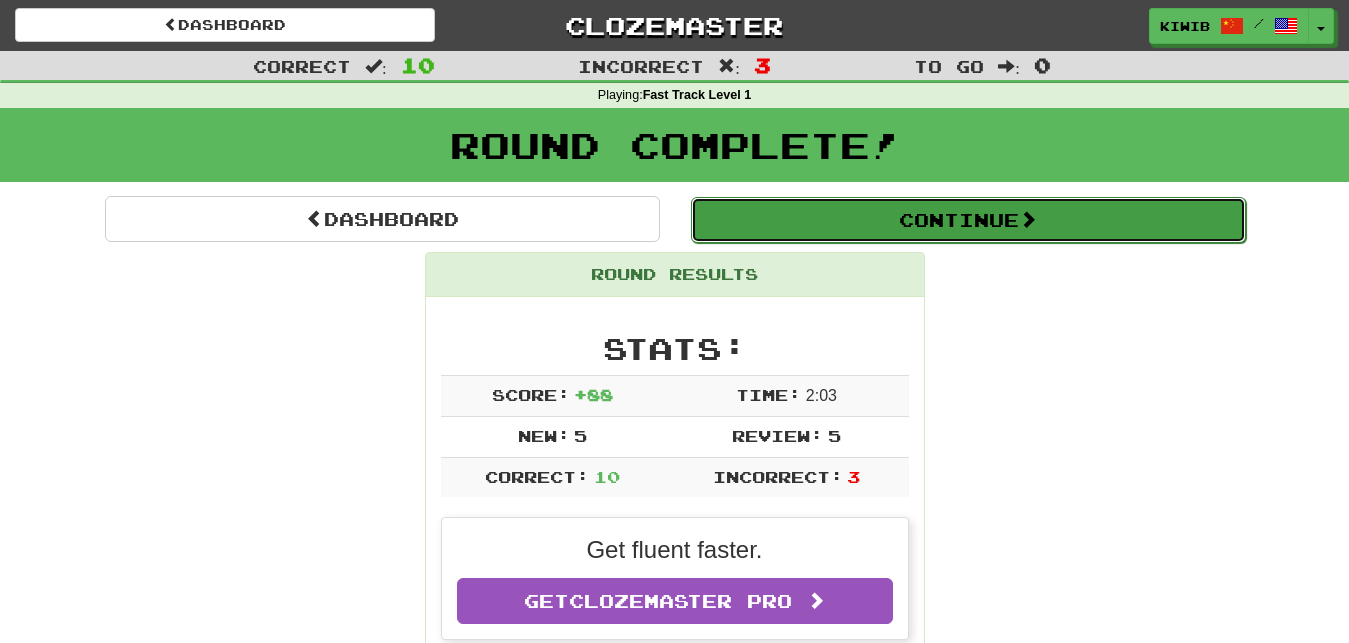 click on "Continue" at bounding box center [968, 220] 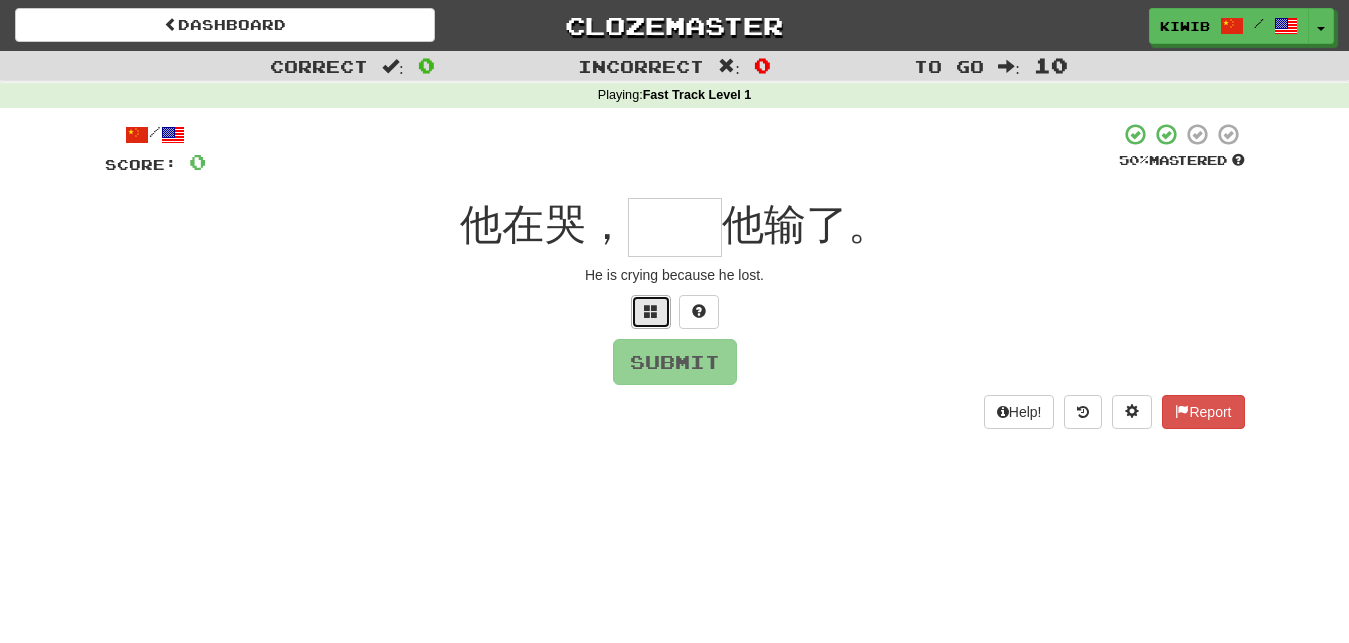 click at bounding box center (651, 311) 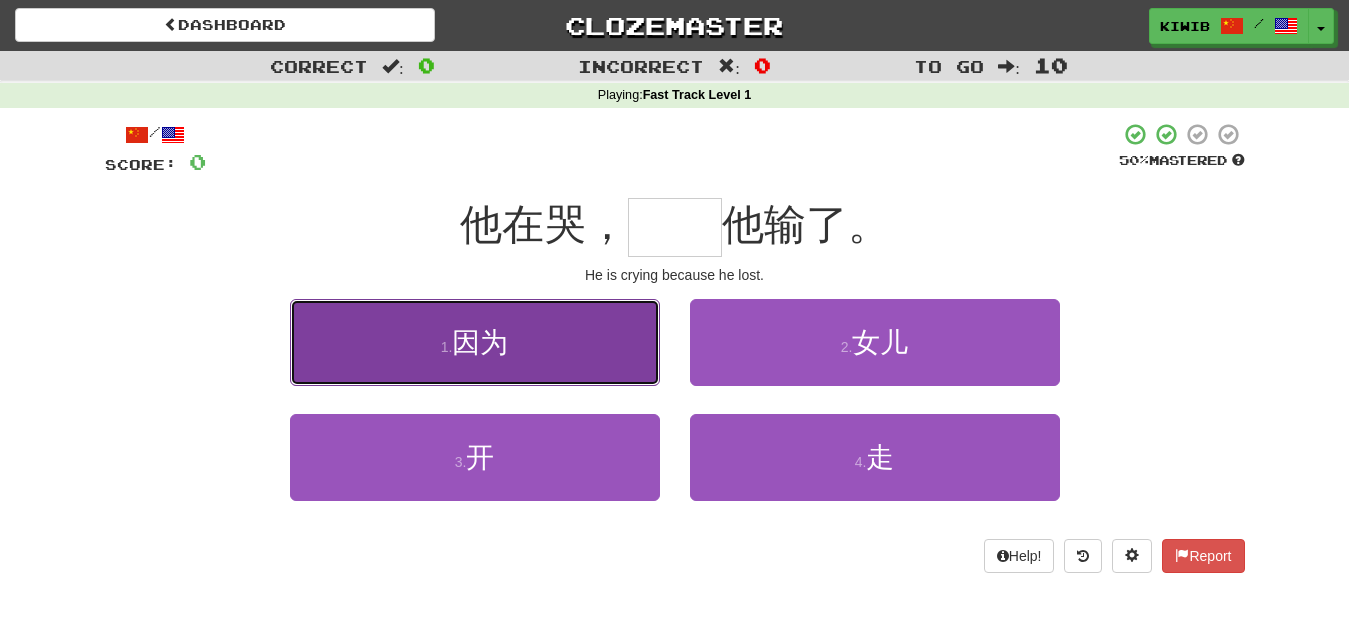 click on "1 .  因为" at bounding box center [475, 342] 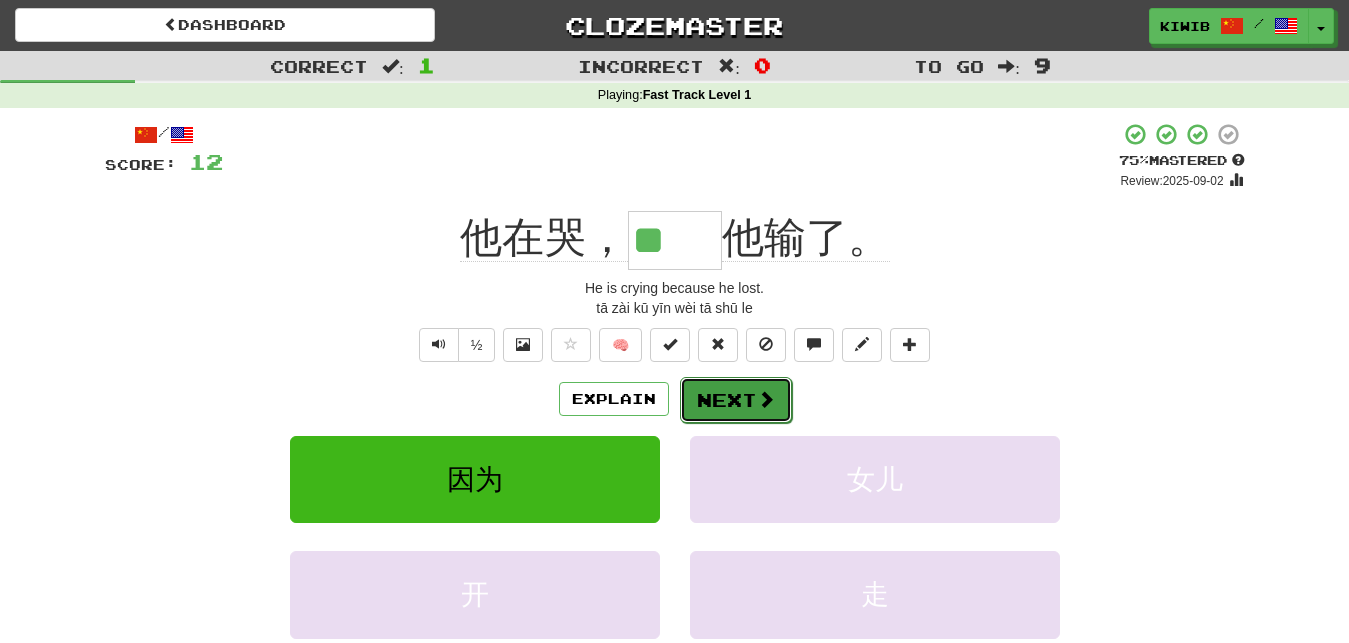 click on "Next" at bounding box center (736, 400) 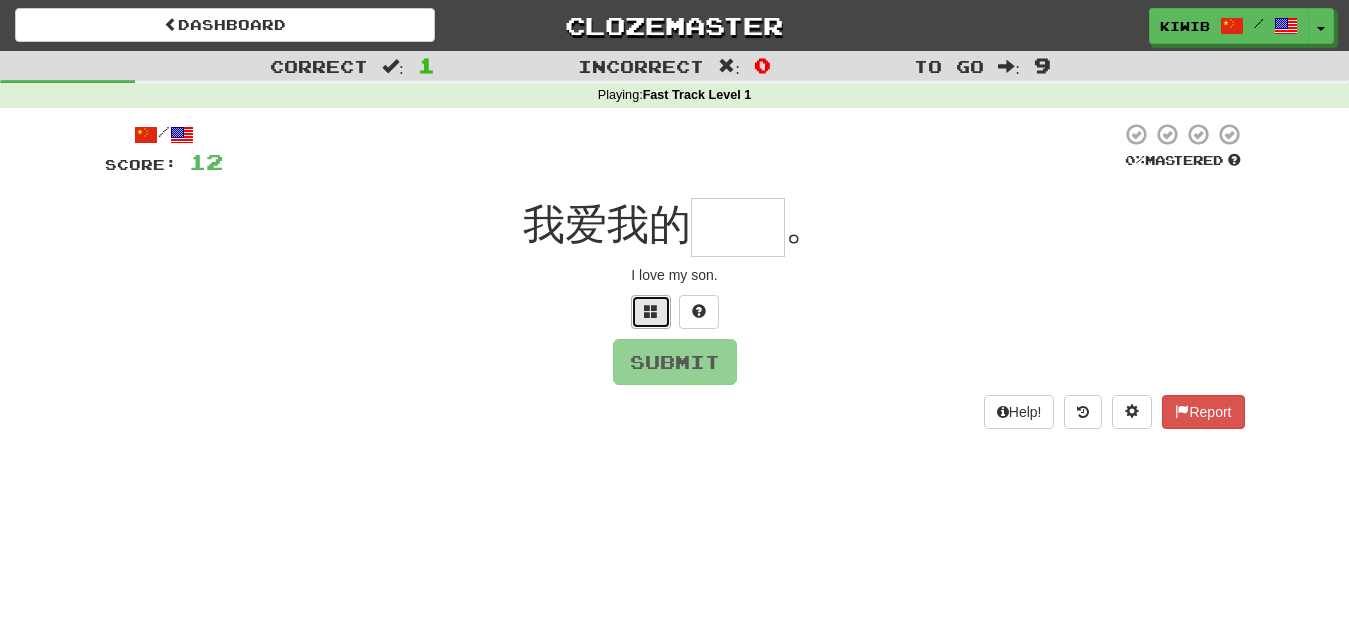 click at bounding box center [651, 311] 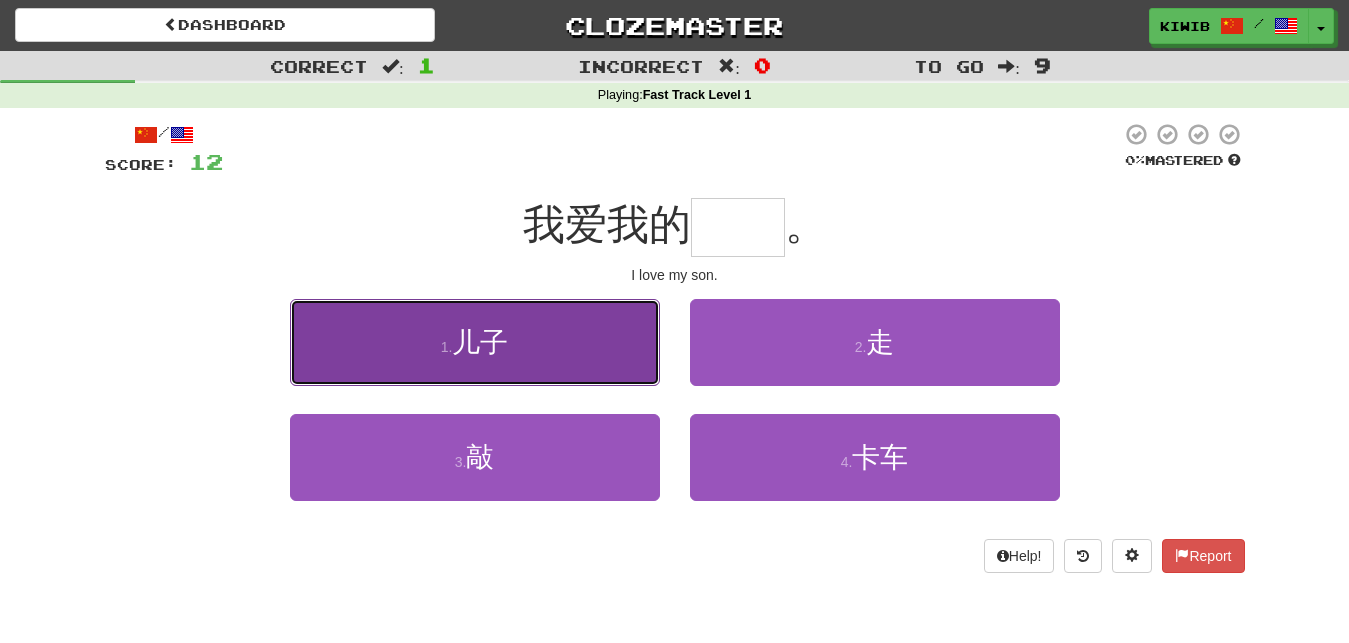 click on "1 .  儿子" at bounding box center (475, 342) 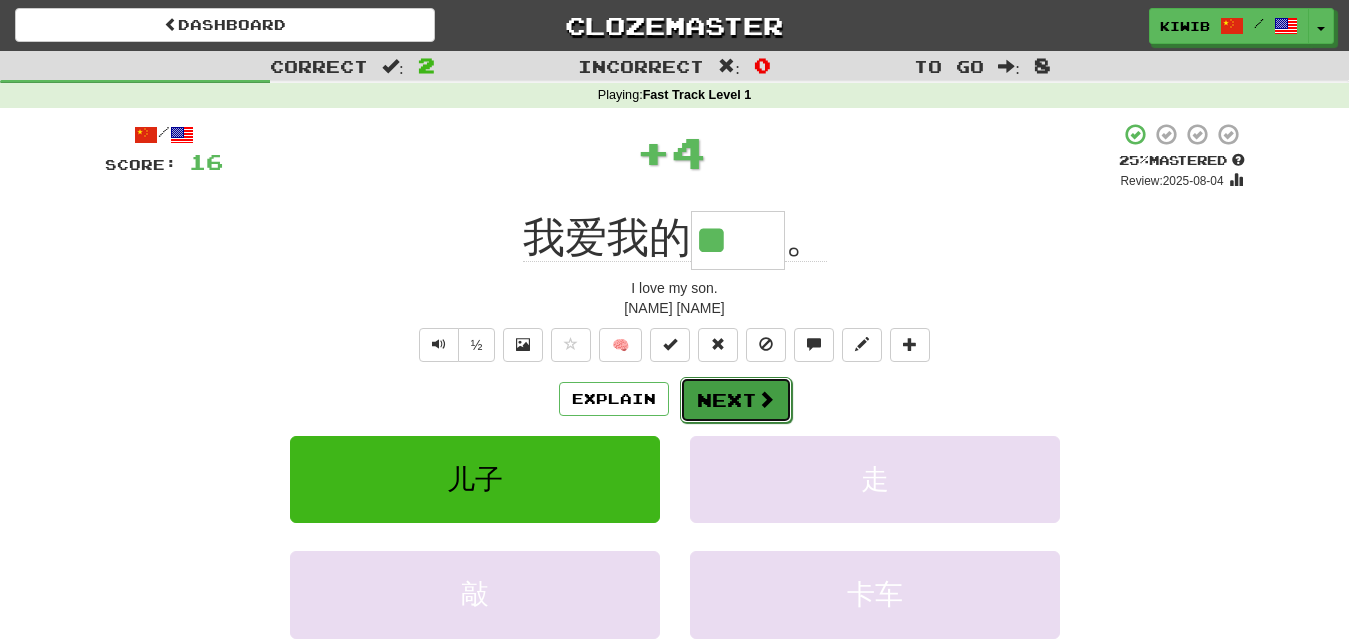 click on "Next" at bounding box center [736, 400] 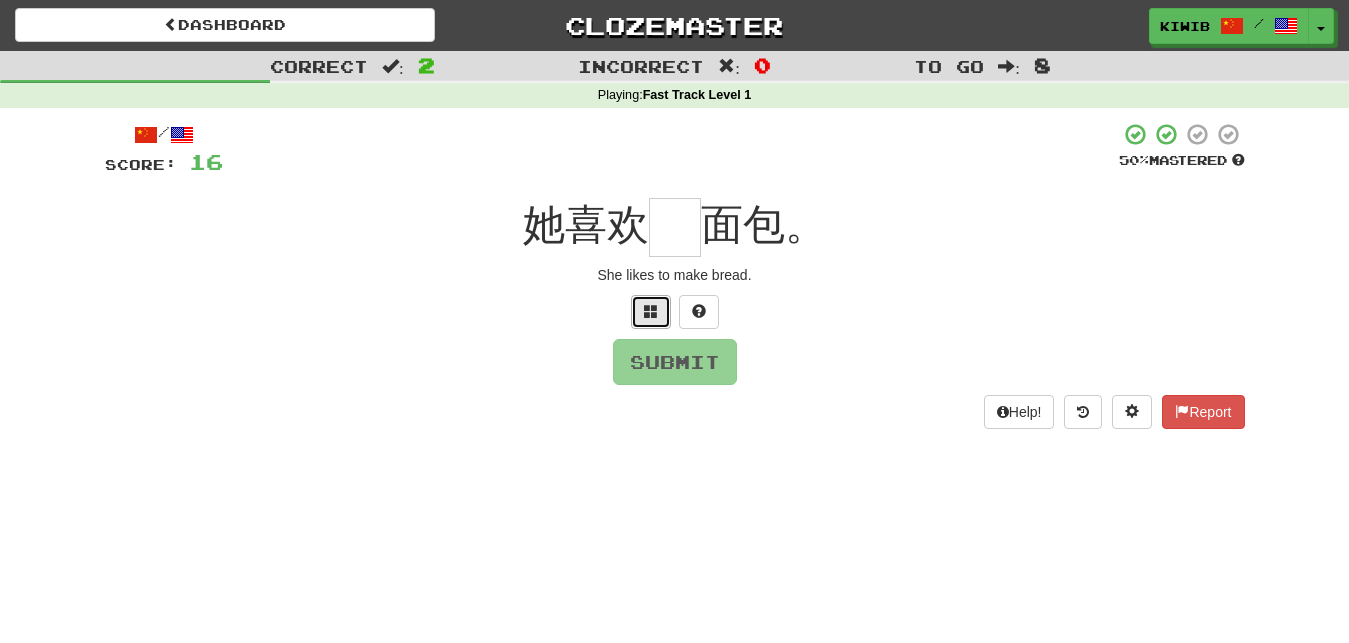 click at bounding box center [651, 311] 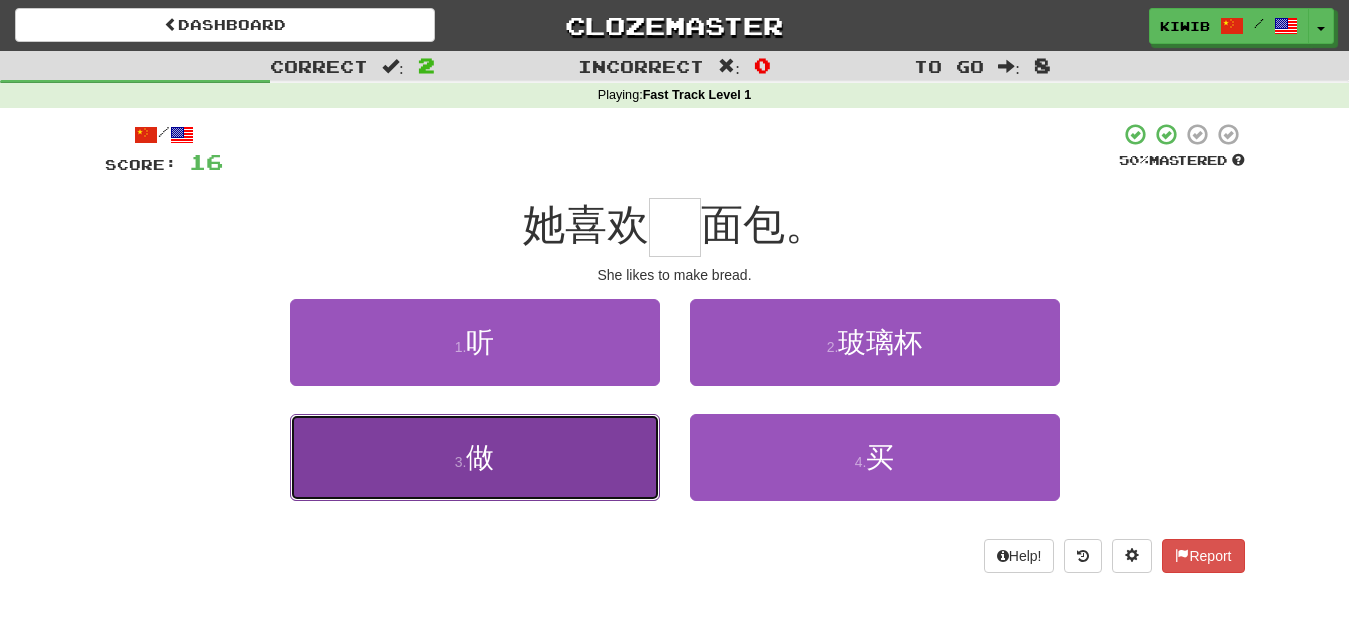 click on "做" at bounding box center [480, 457] 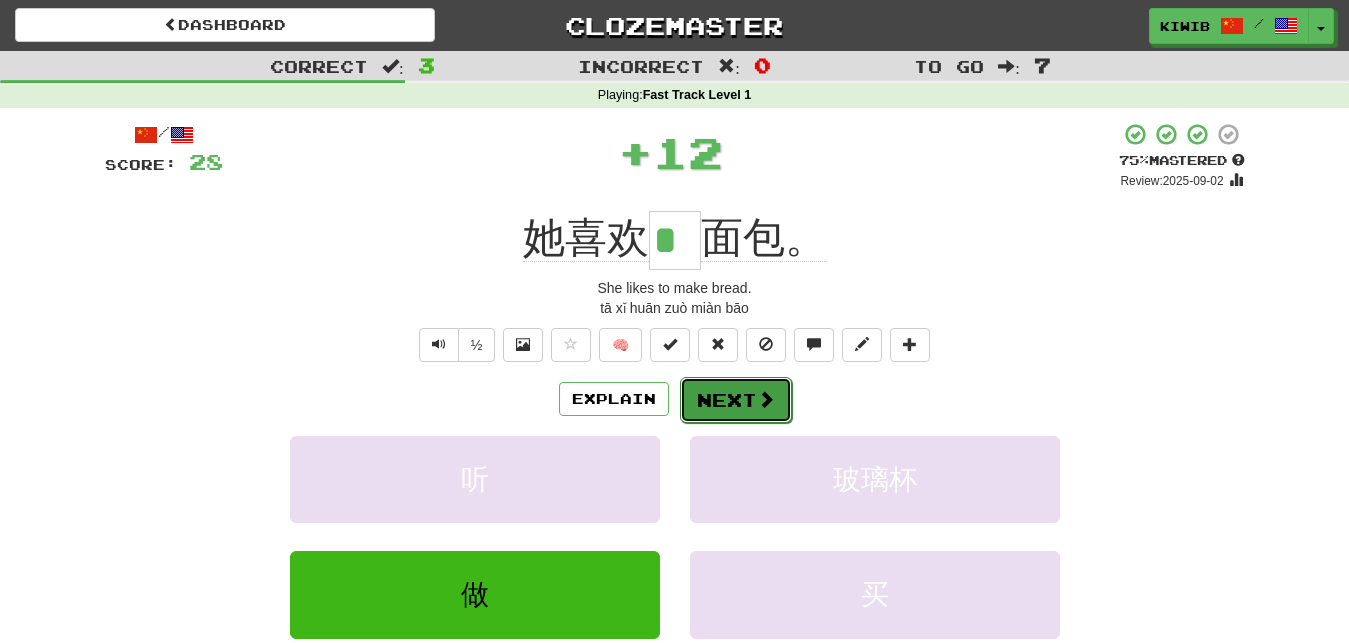 click on "Next" at bounding box center [736, 400] 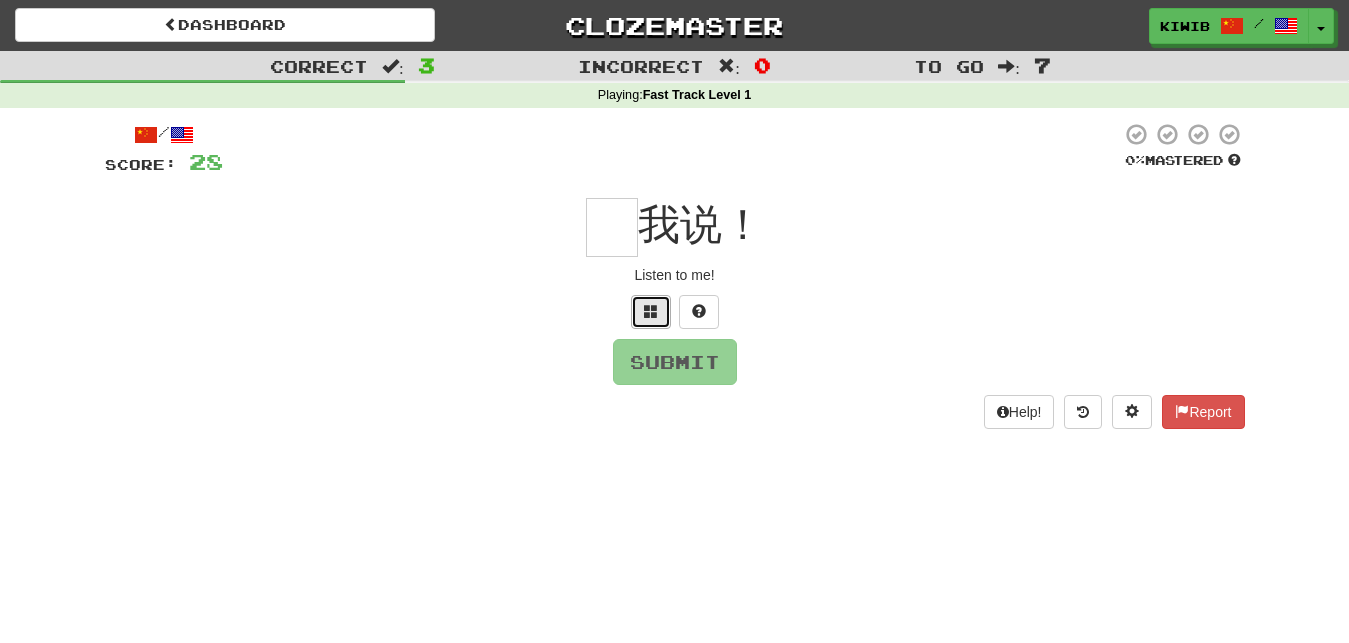 click at bounding box center (651, 312) 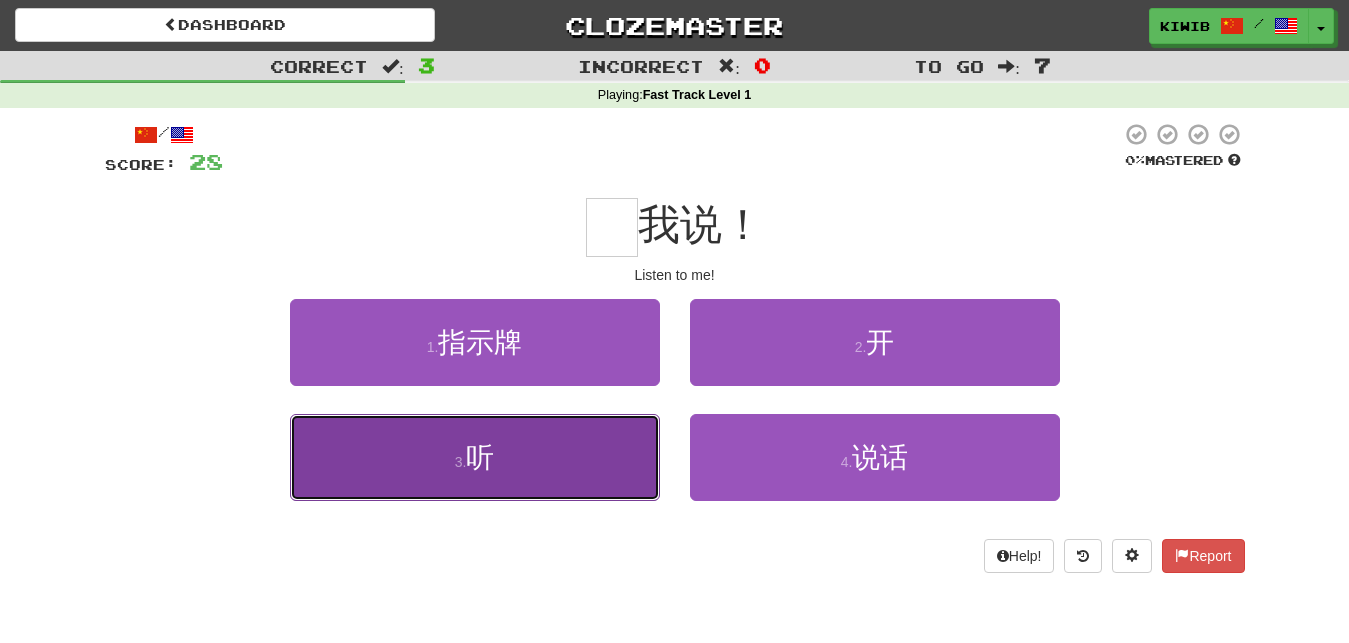 click on "3 .  听" at bounding box center [475, 457] 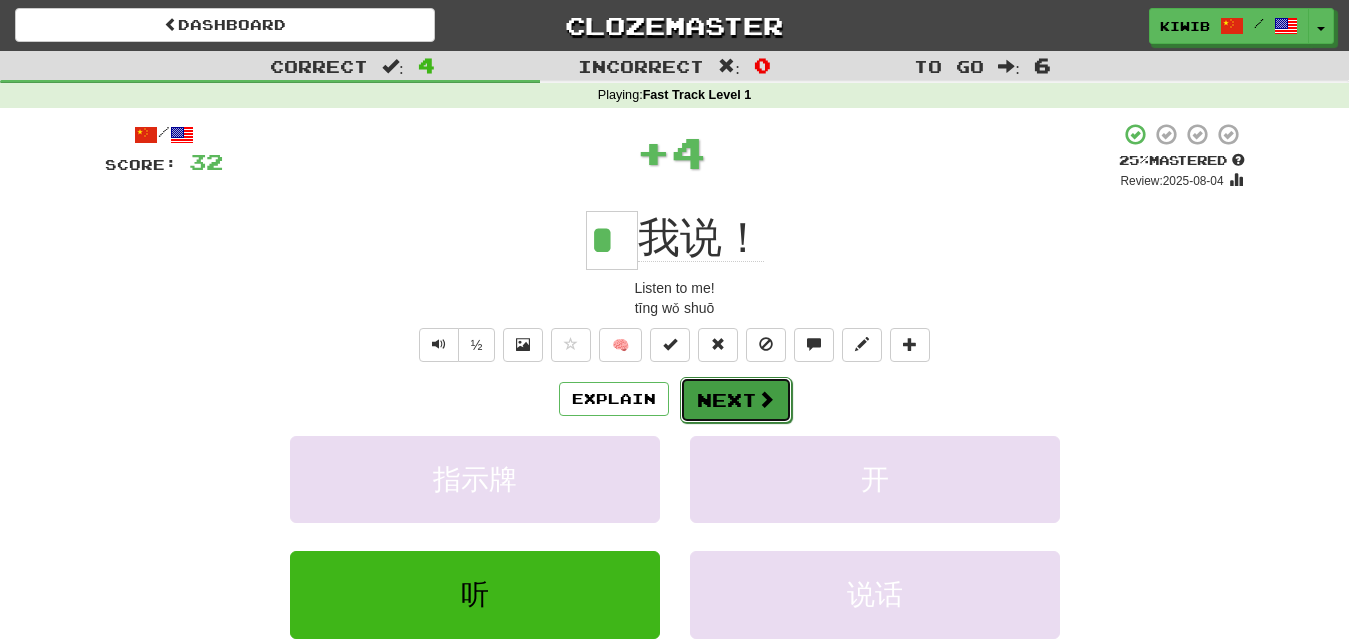 click on "Next" at bounding box center [736, 400] 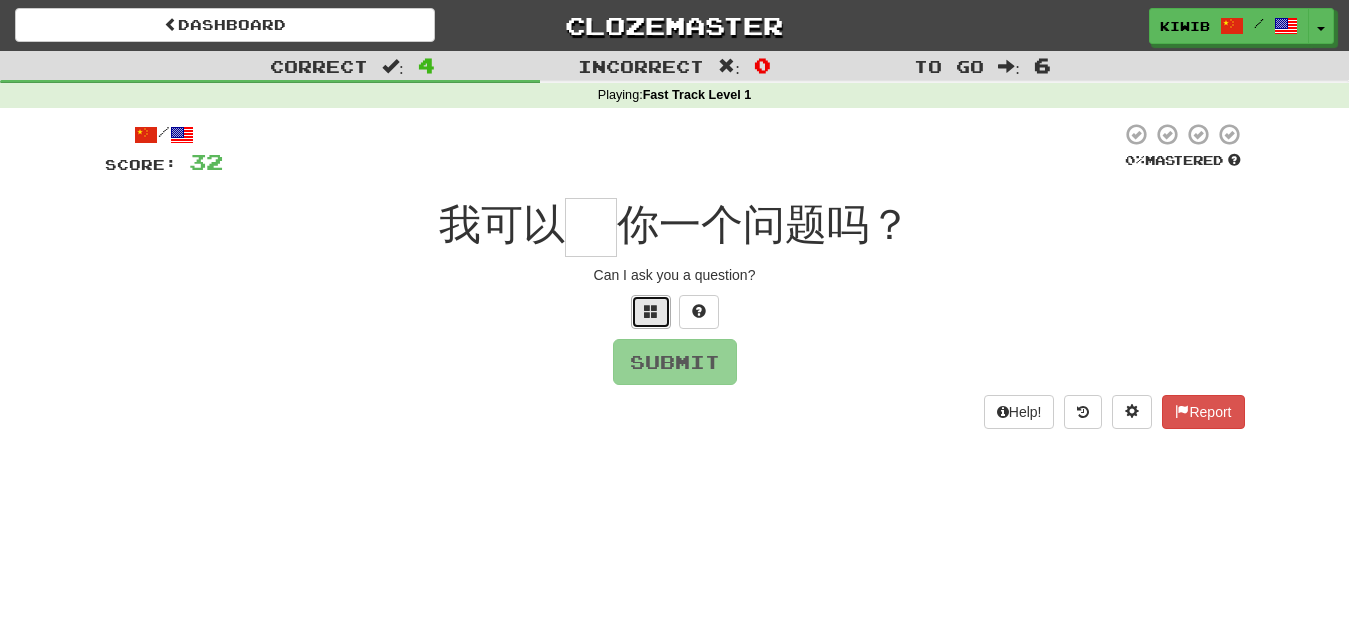 click at bounding box center (651, 311) 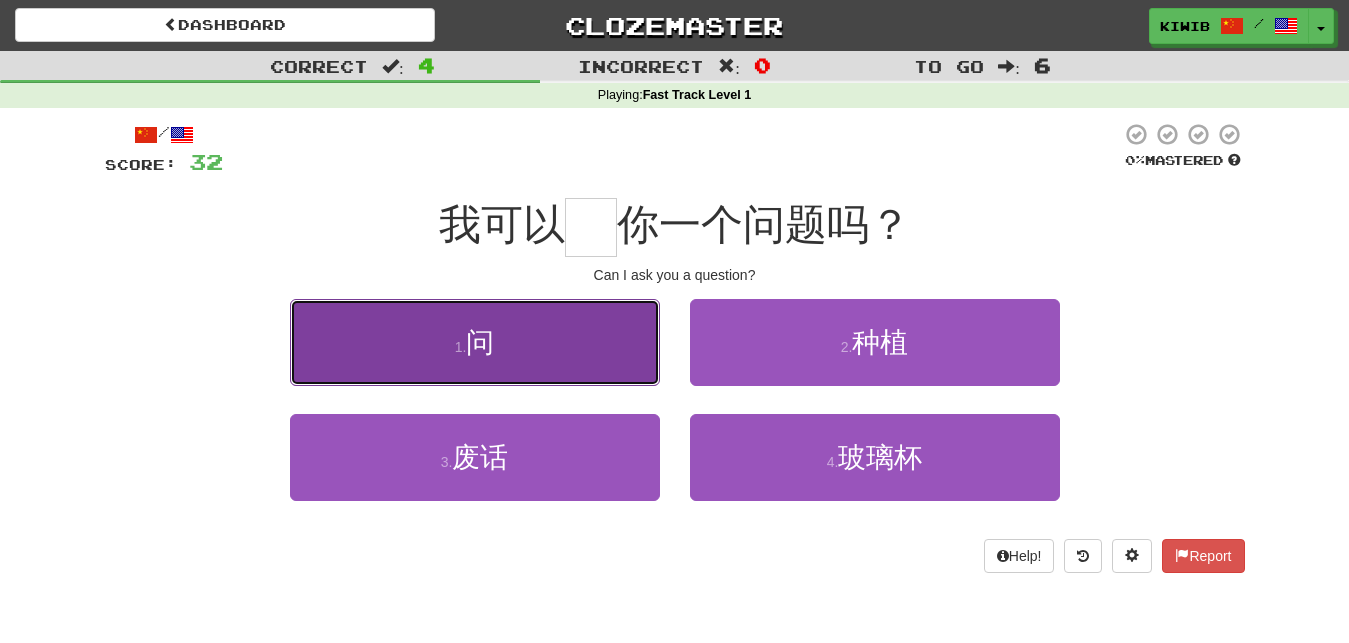 click on "1 .  问" at bounding box center [475, 342] 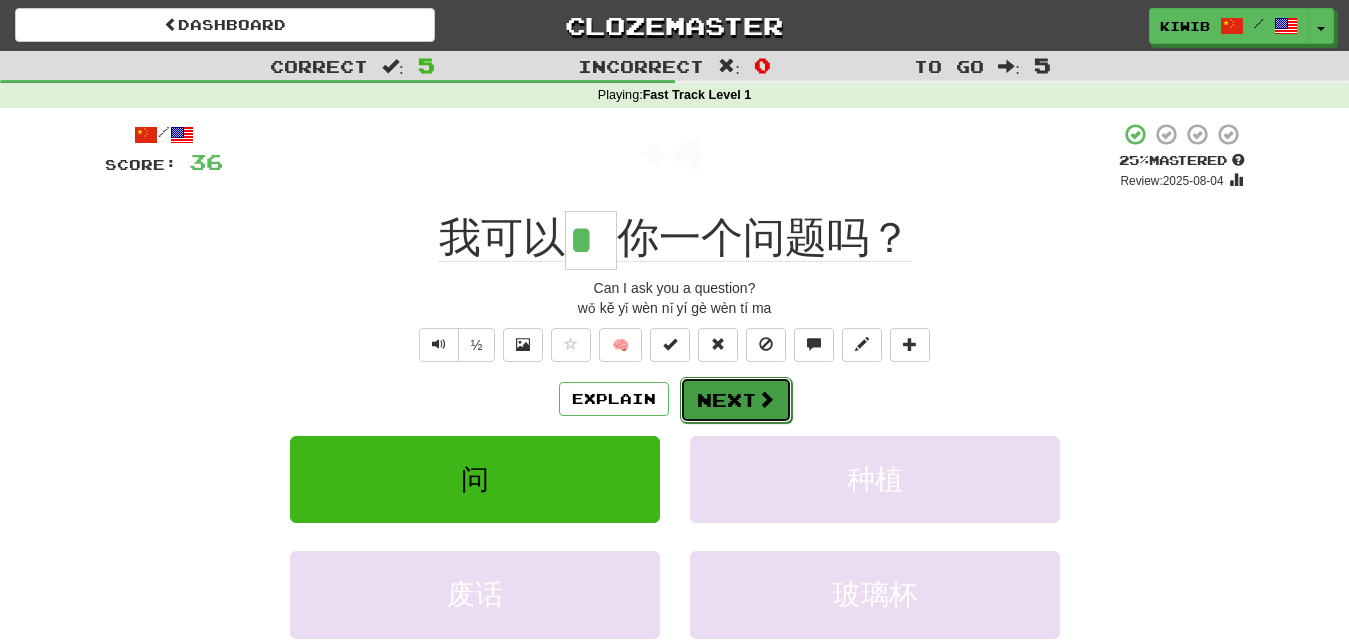 click on "Next" at bounding box center (736, 400) 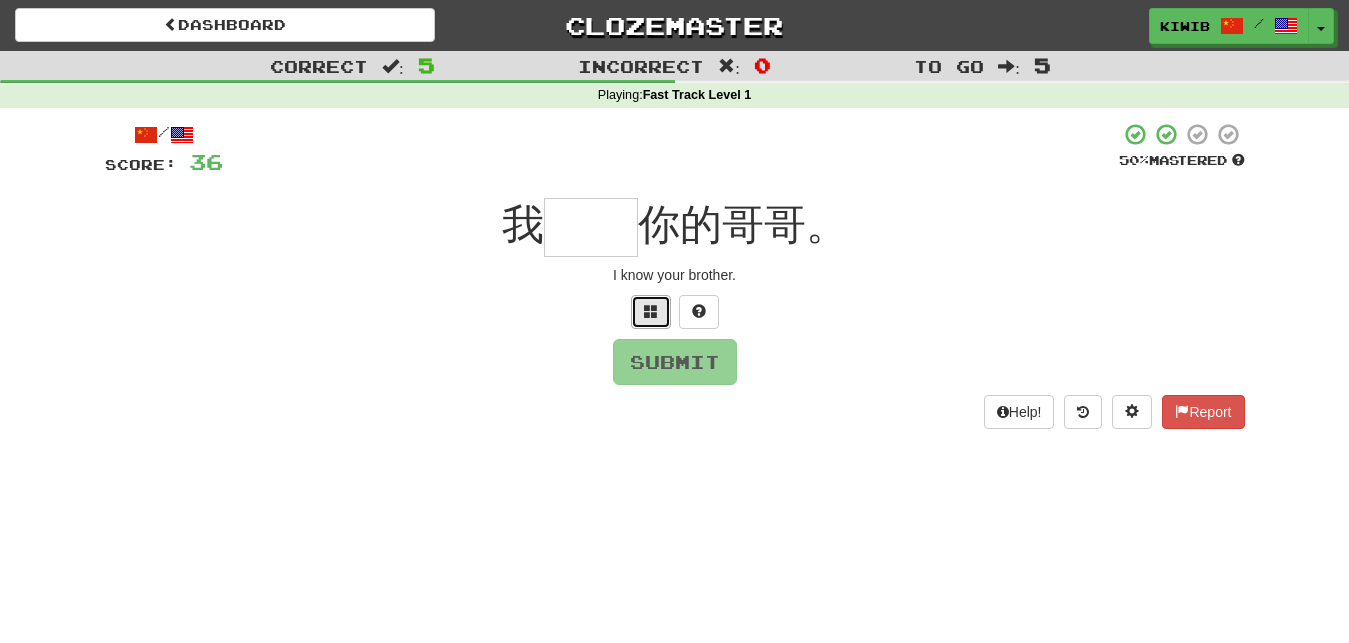 click at bounding box center [651, 311] 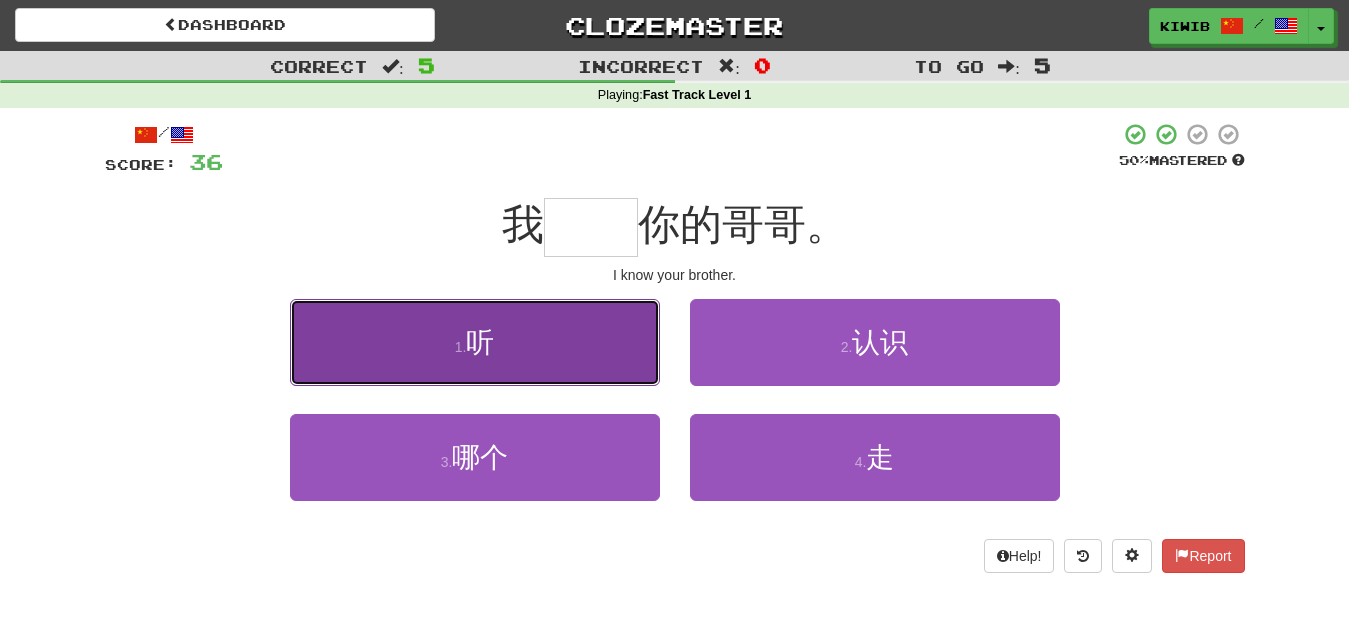 click on "1 .  听" at bounding box center (475, 342) 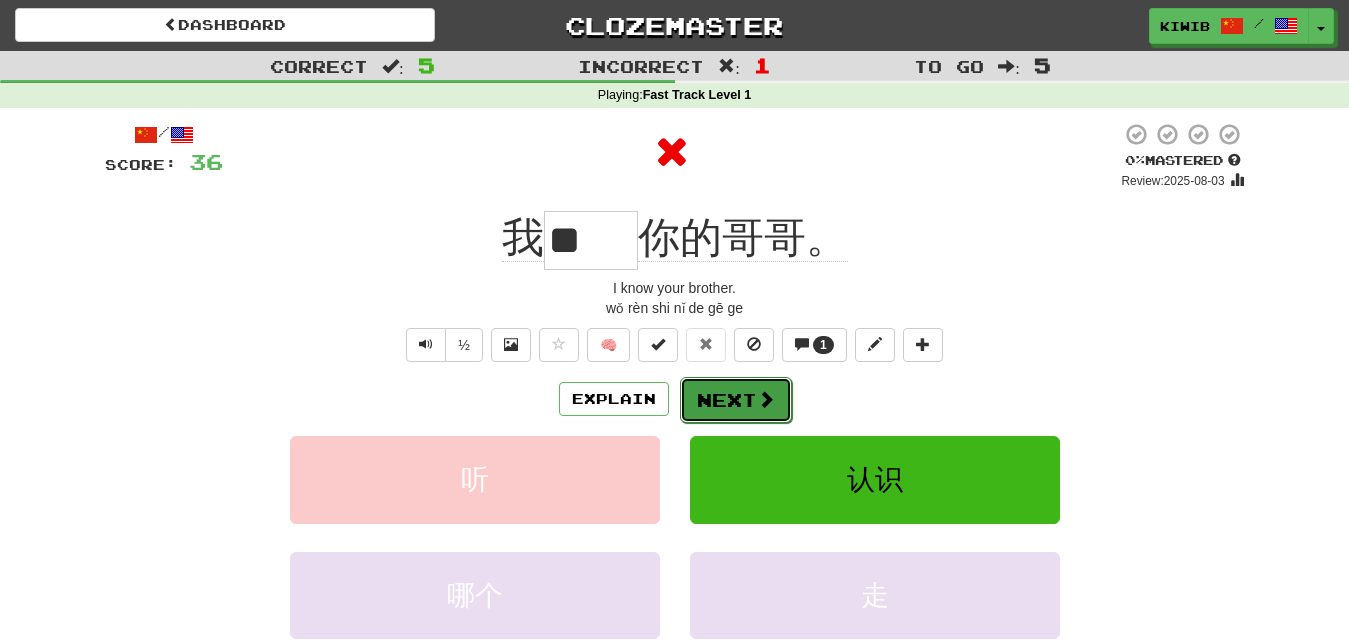 click on "Next" at bounding box center (736, 400) 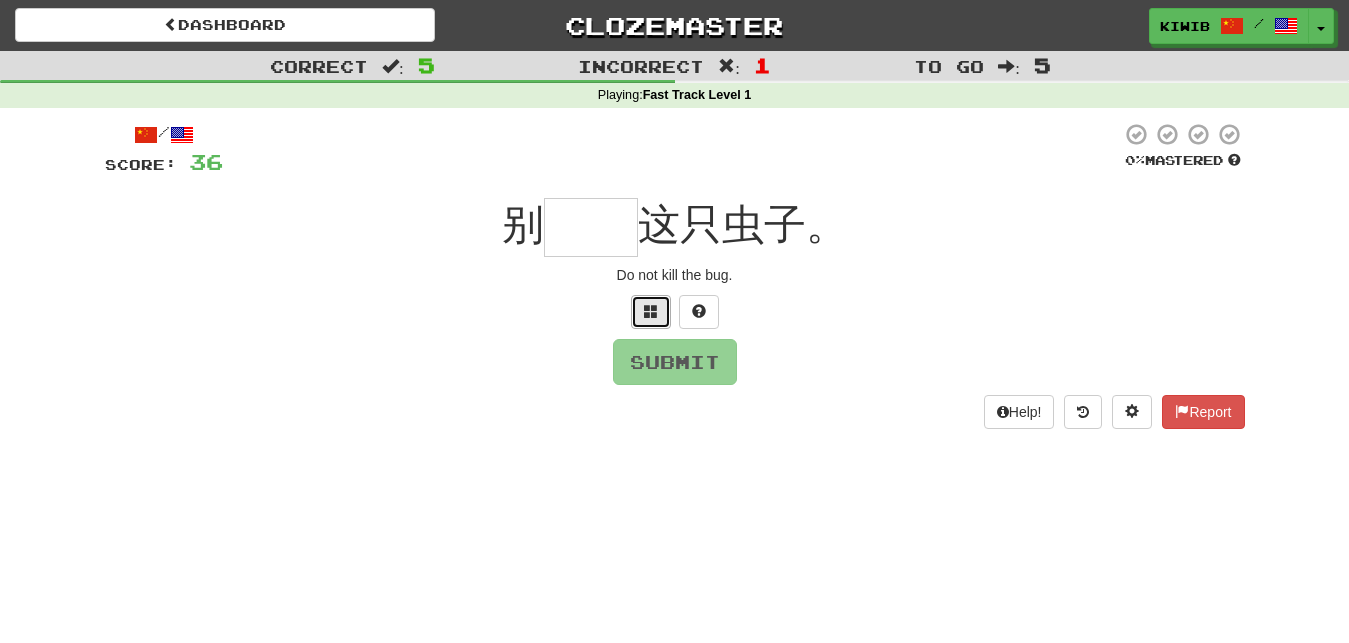 click at bounding box center [651, 311] 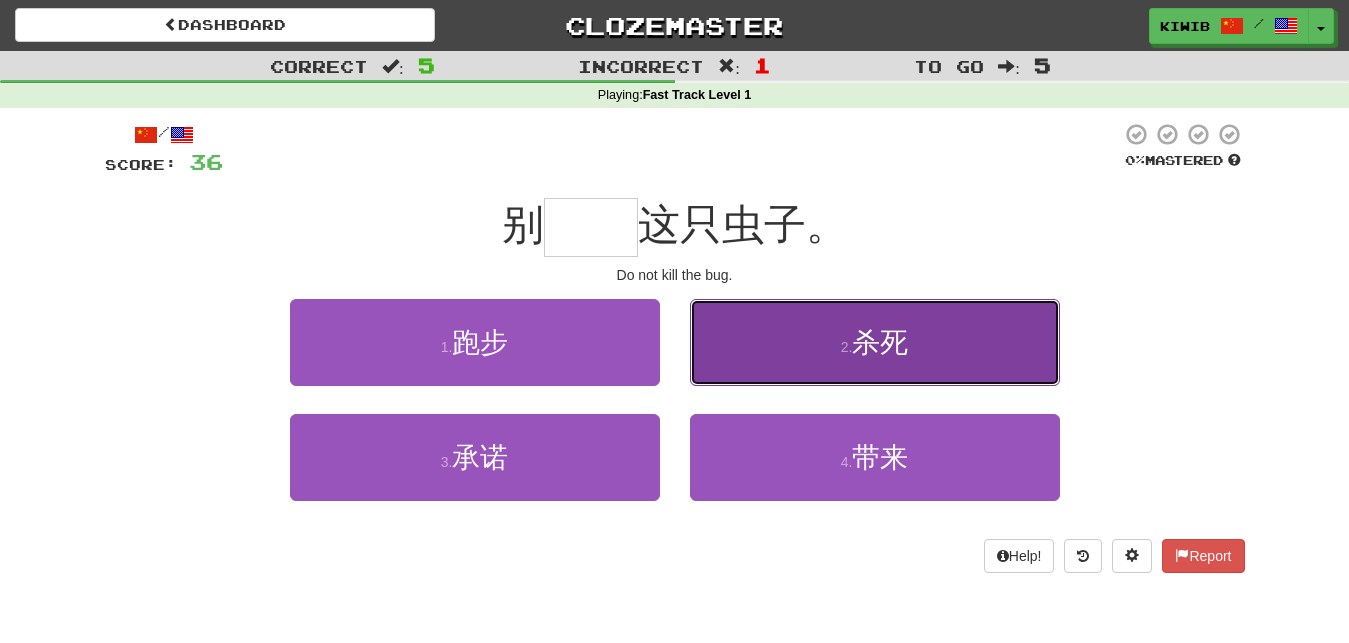 click on "杀死" at bounding box center (880, 342) 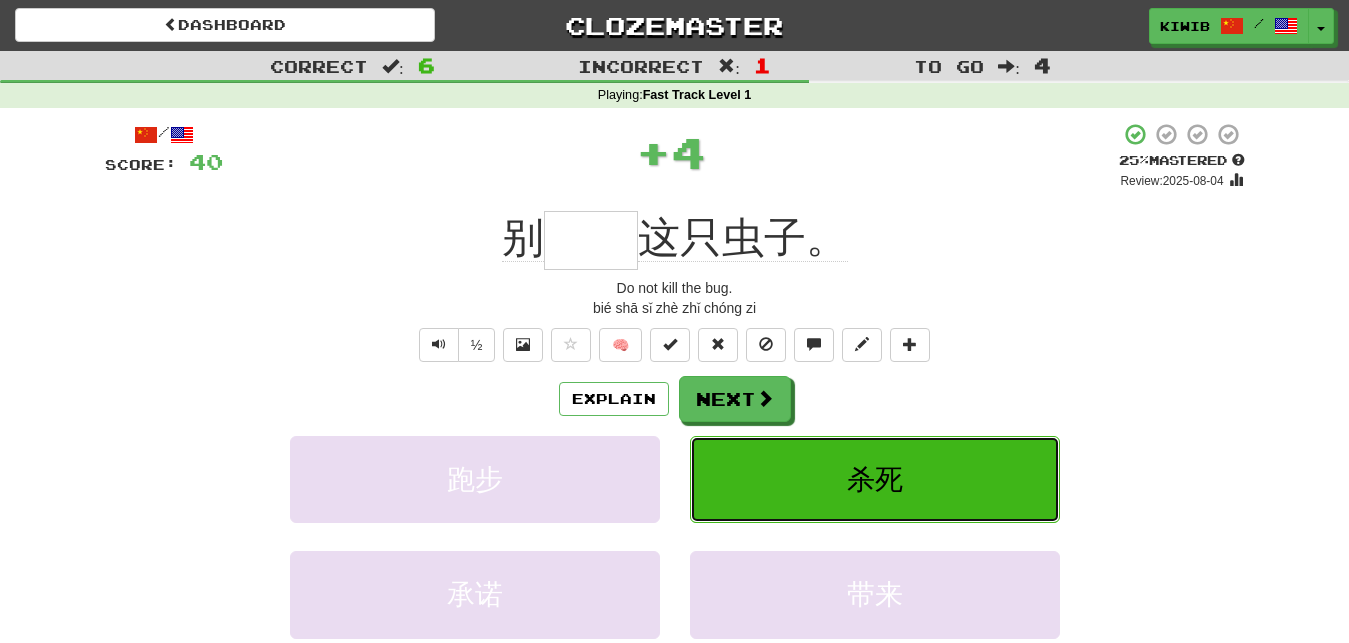 type on "**" 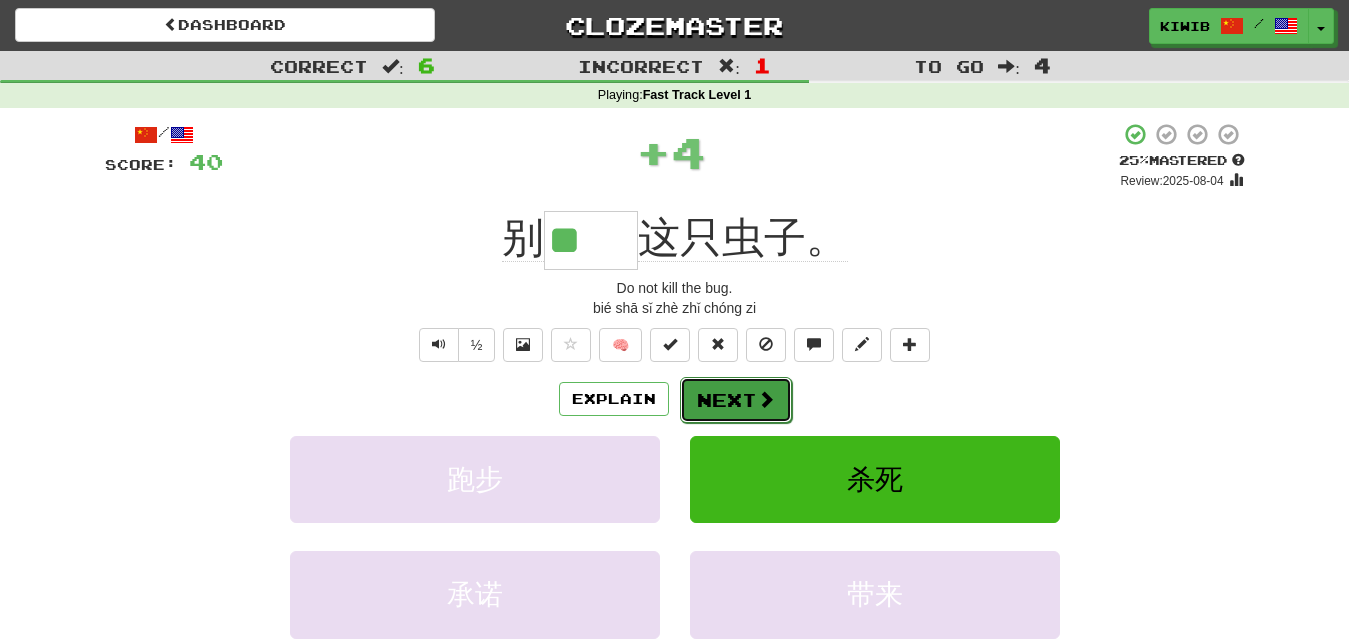 click on "Next" at bounding box center (736, 400) 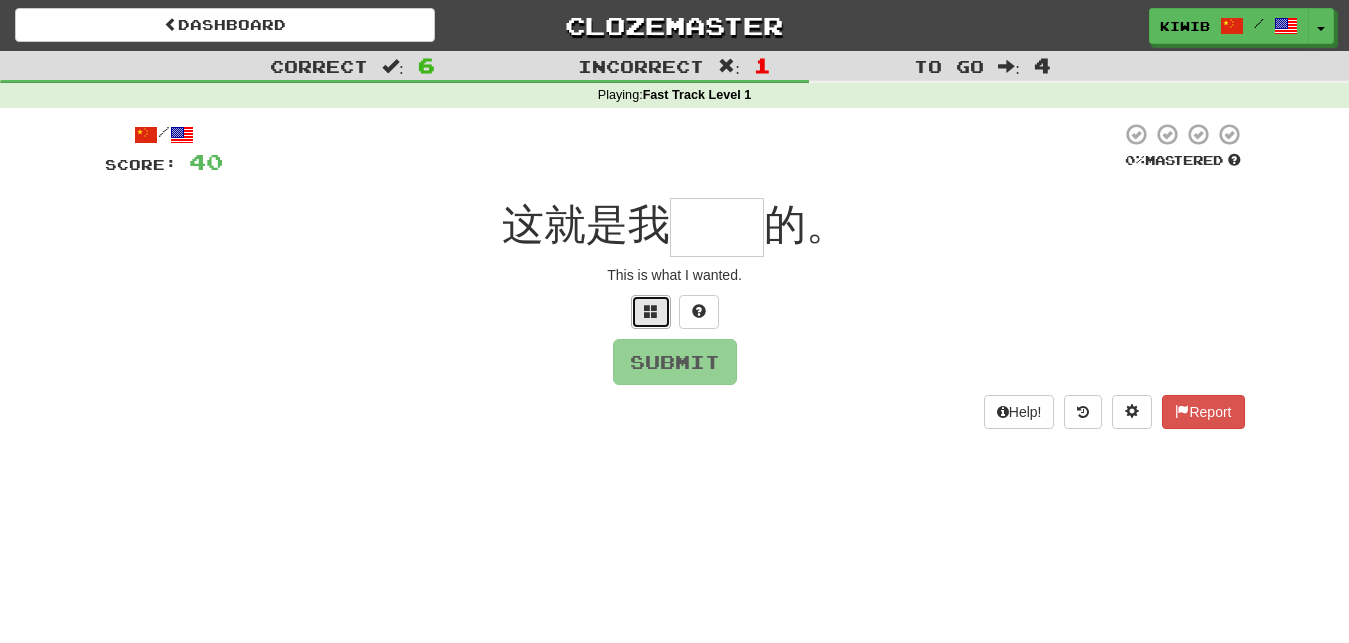 click at bounding box center [651, 311] 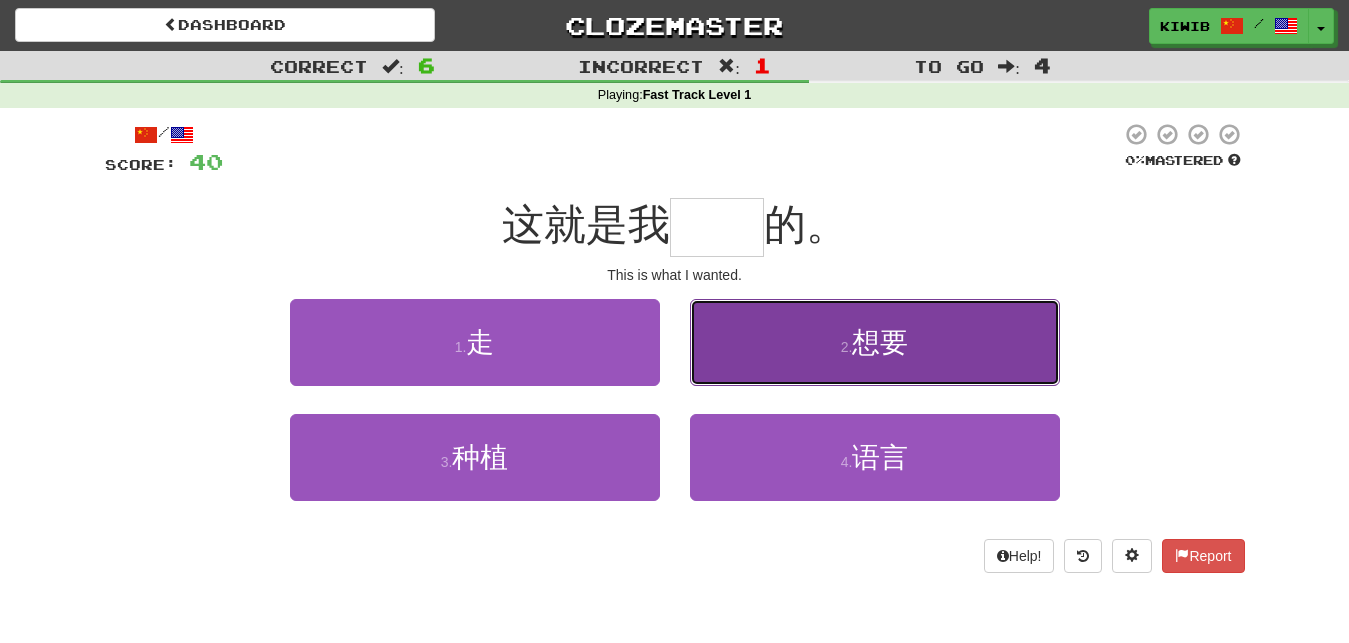 click on "2 .  想要" at bounding box center [875, 342] 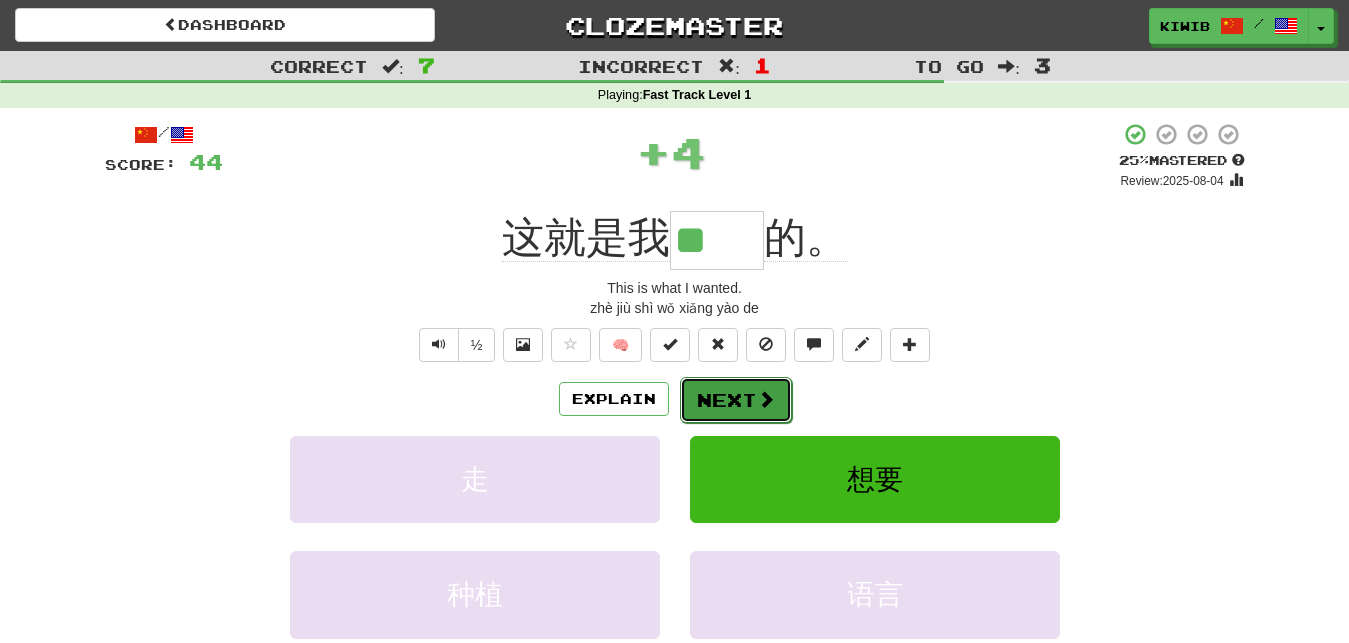 click on "Next" at bounding box center (736, 400) 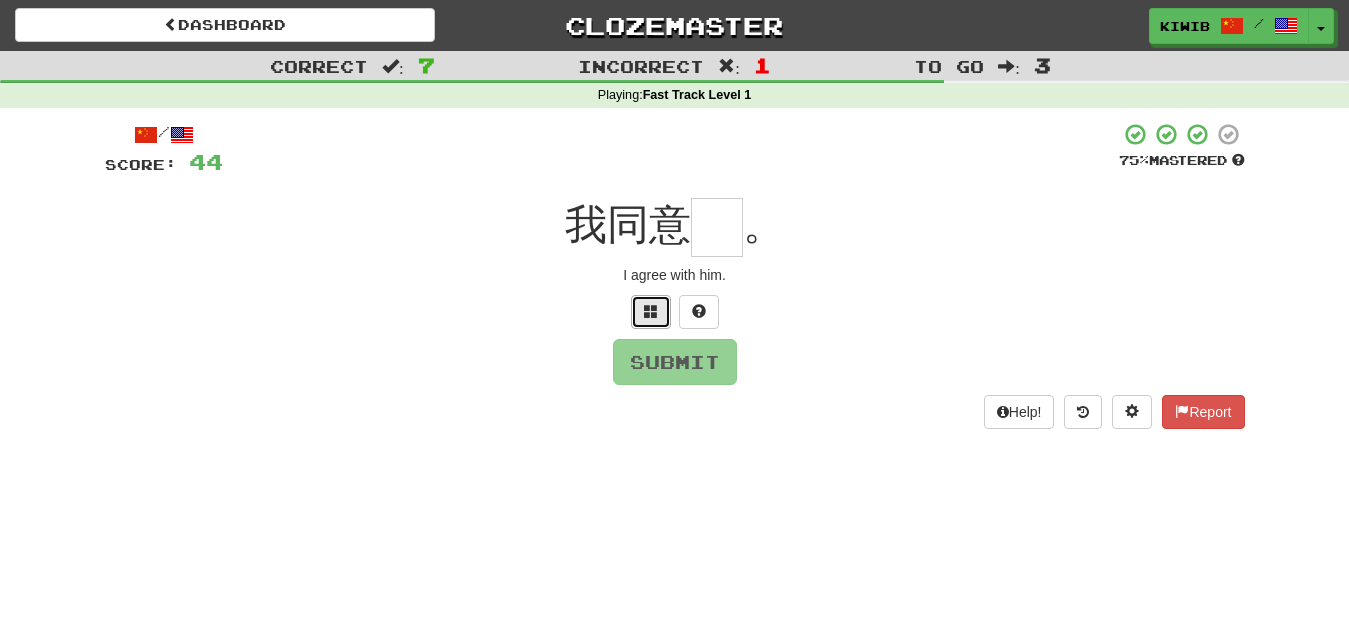 click at bounding box center [651, 312] 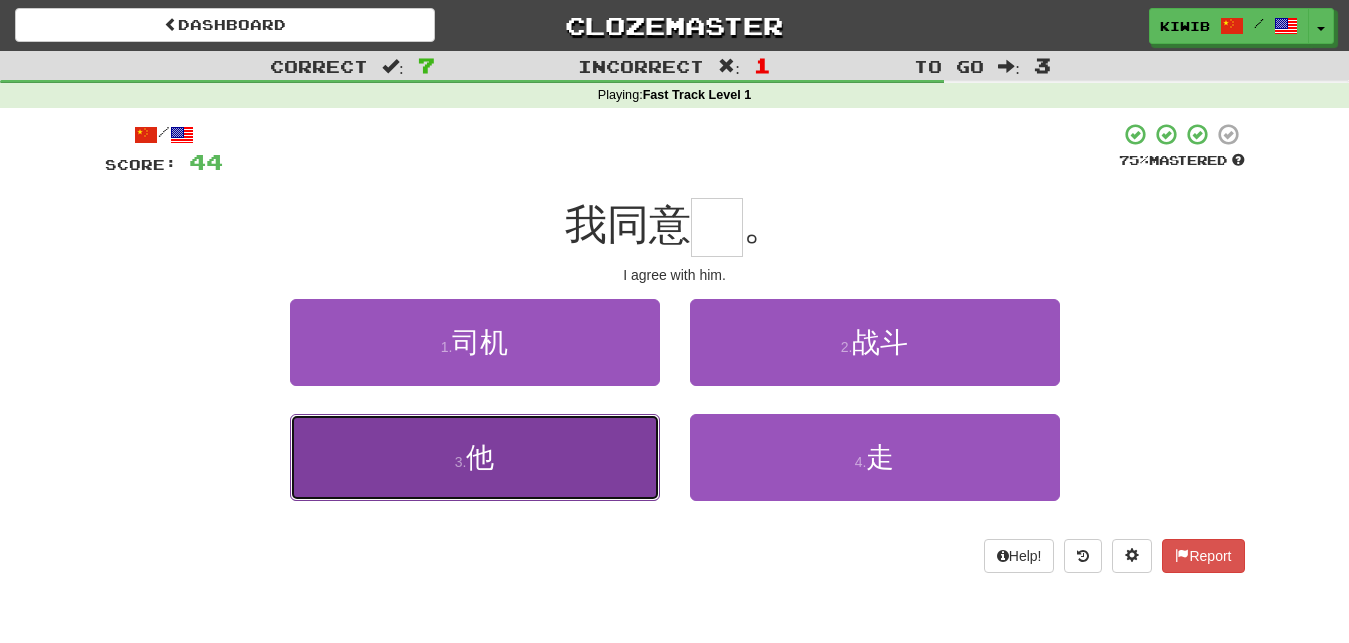 click on "3 .  他" at bounding box center (475, 457) 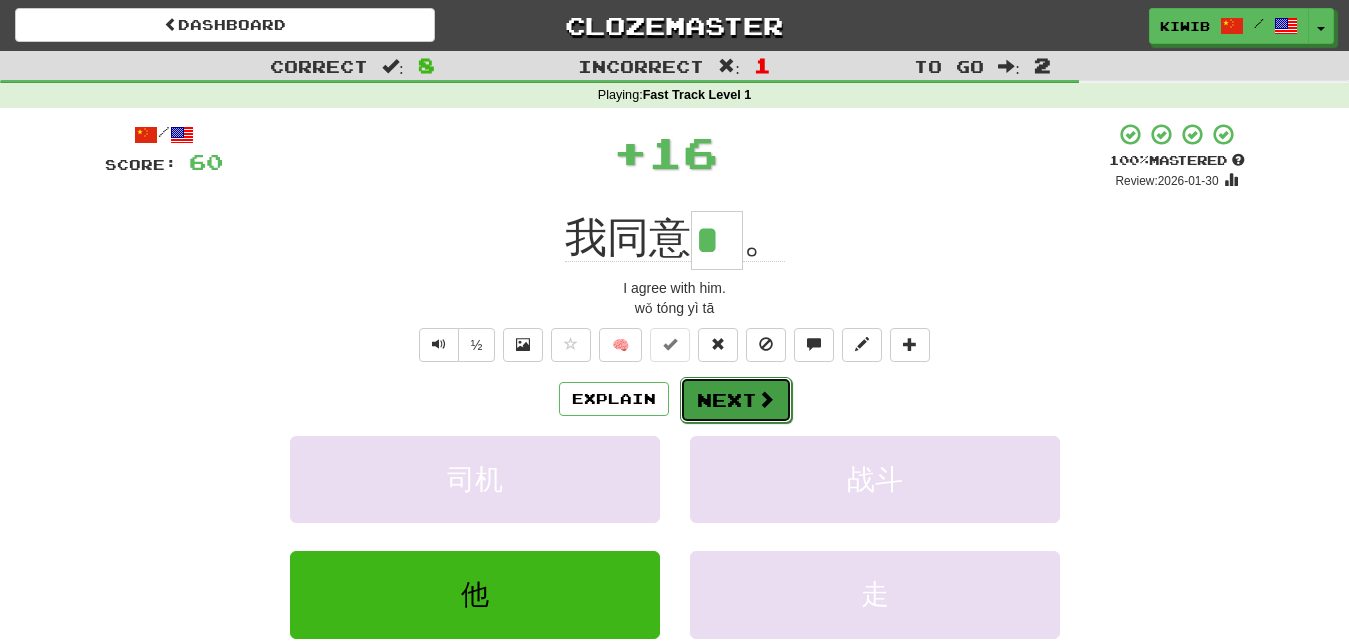 click on "Next" at bounding box center (736, 400) 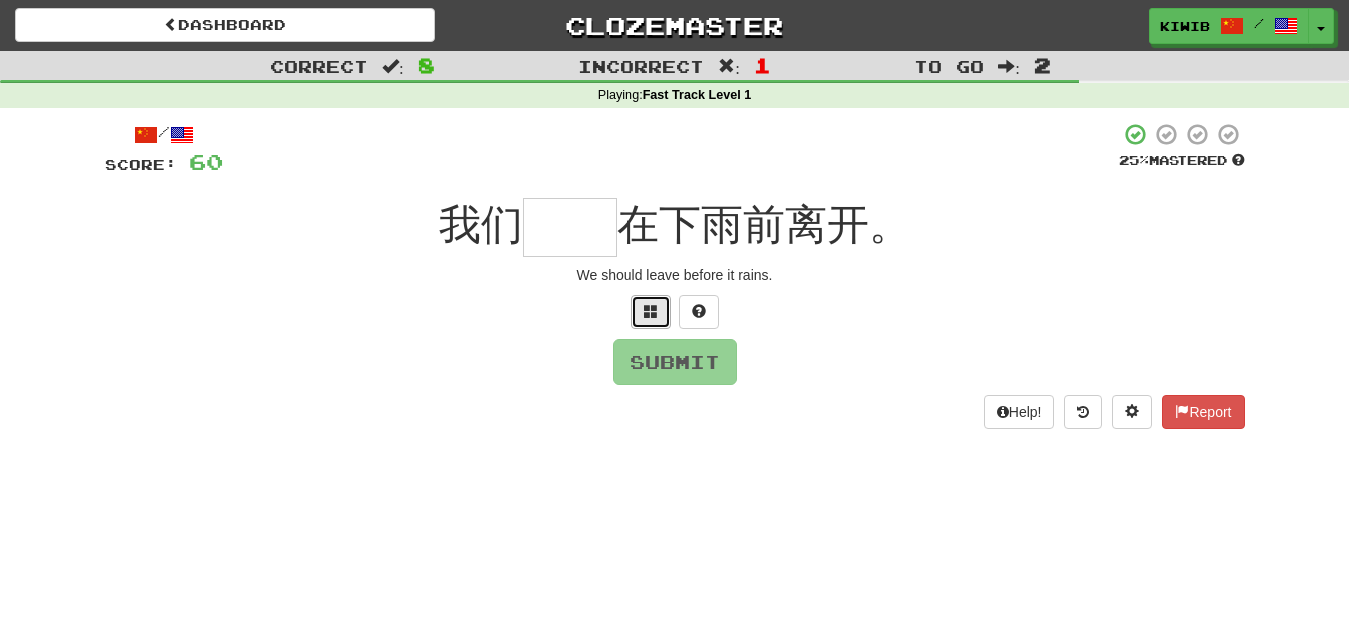 click at bounding box center (651, 311) 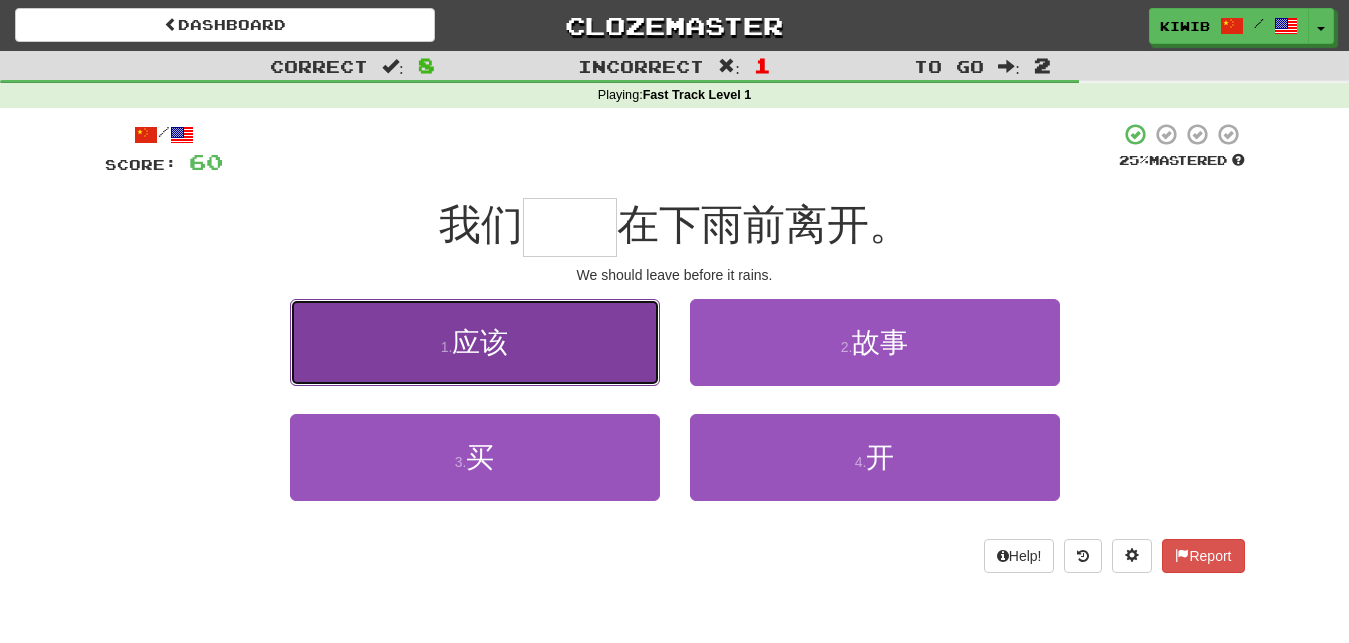click on "应该" at bounding box center [480, 342] 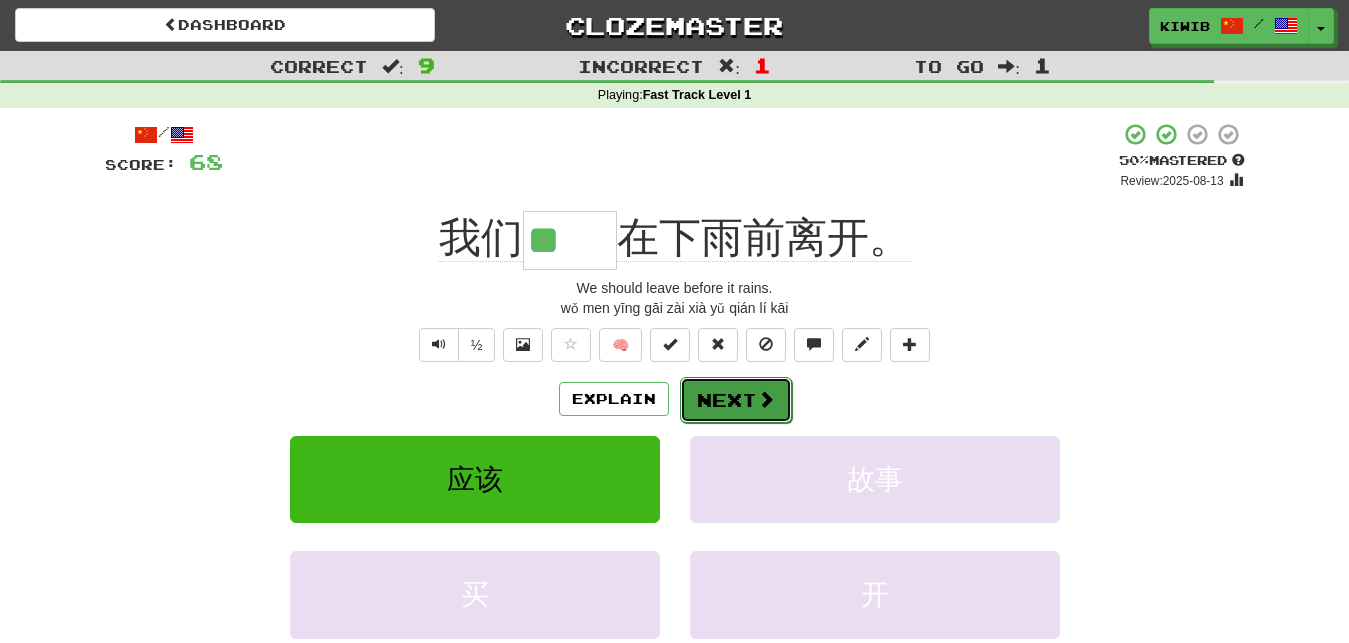 click on "Next" at bounding box center [736, 400] 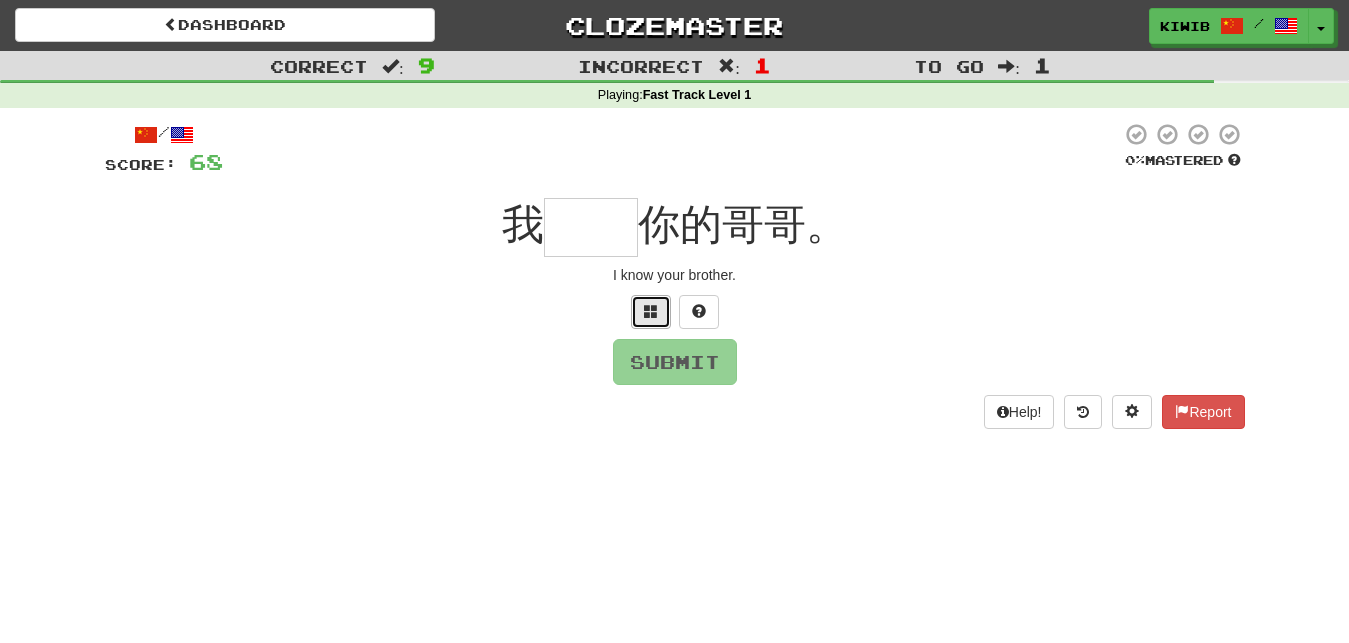 click at bounding box center (651, 312) 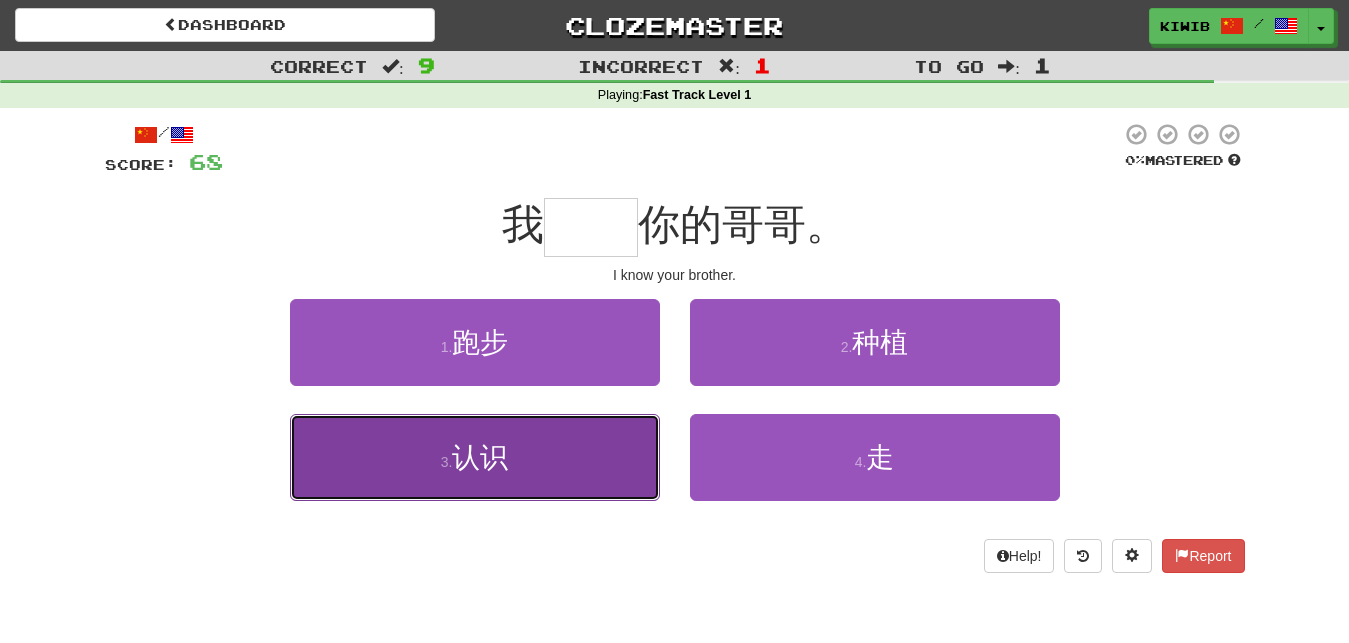 click on "认识" at bounding box center [480, 457] 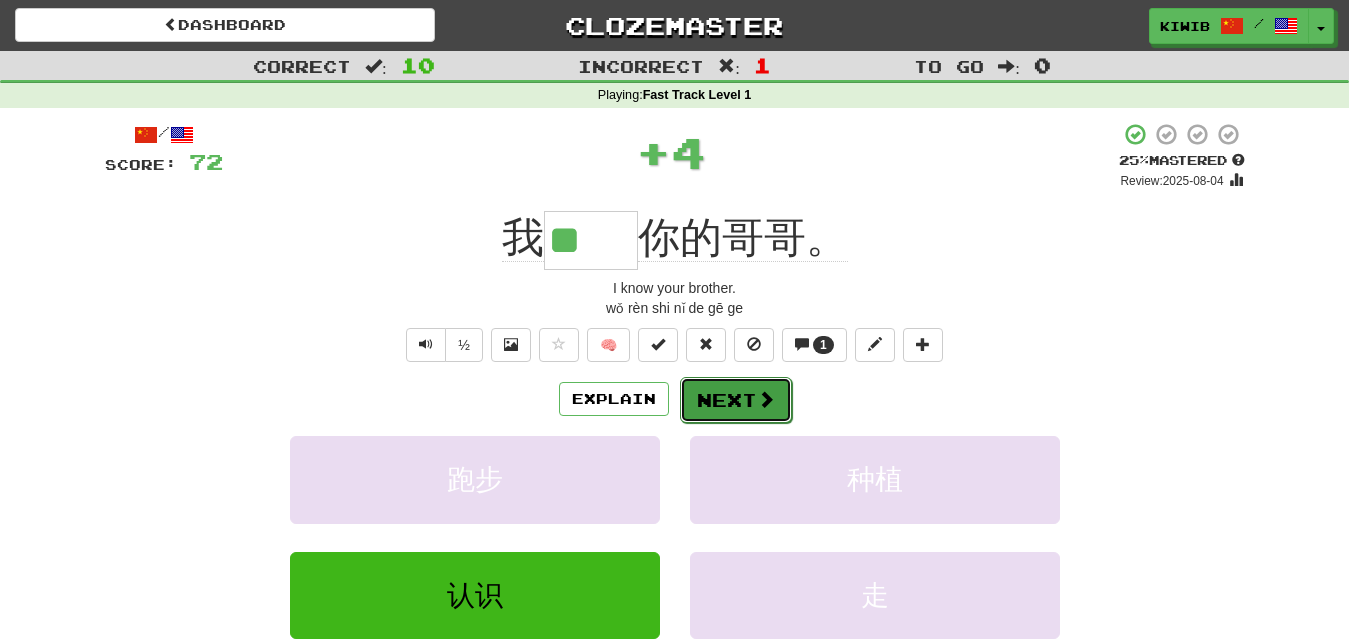 click on "Next" at bounding box center [736, 400] 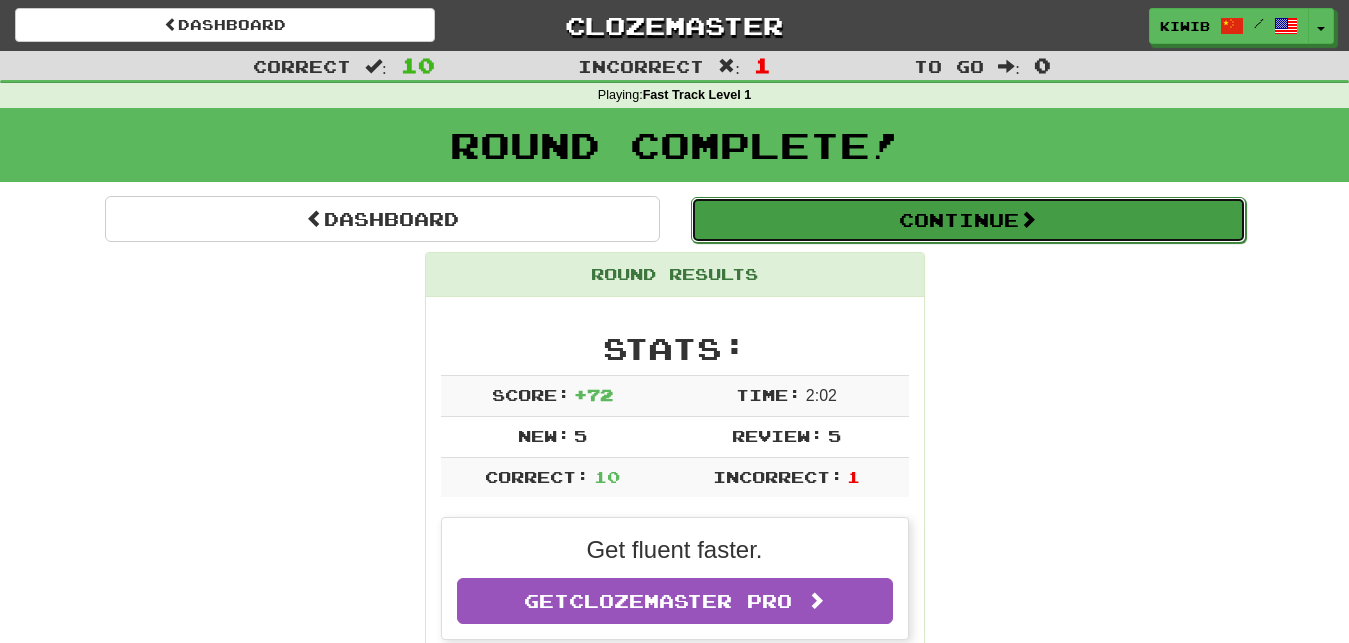 click on "Continue" at bounding box center (968, 220) 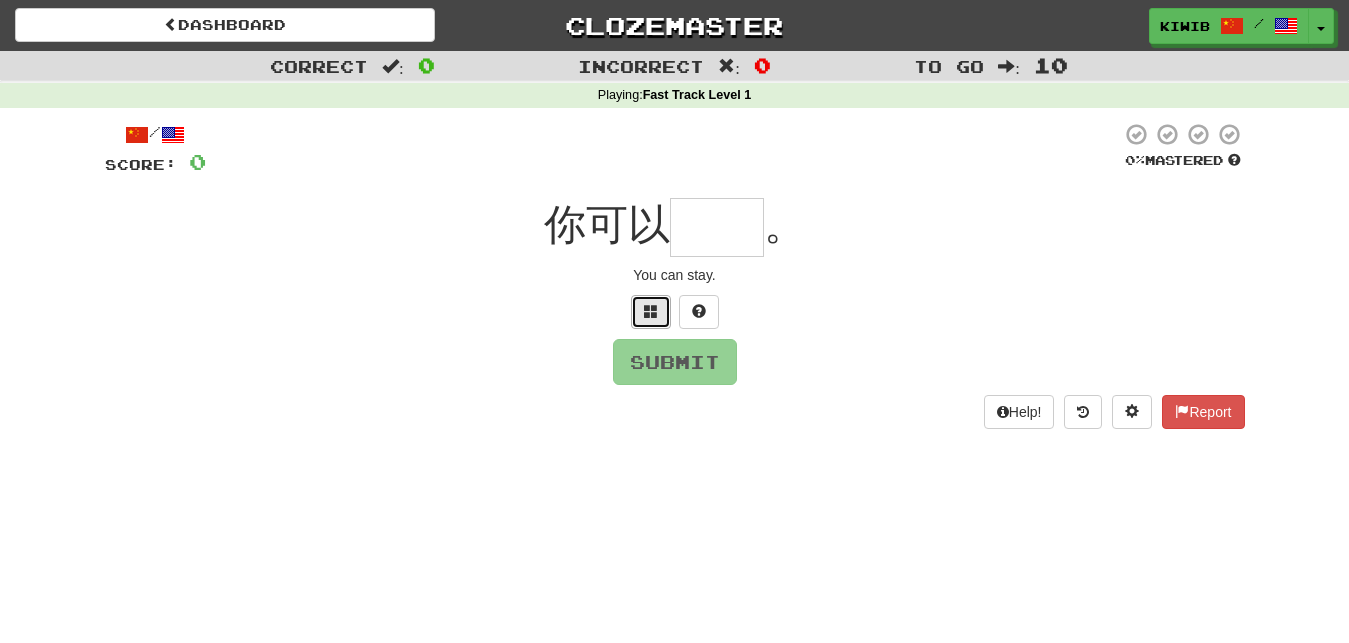 click at bounding box center [651, 311] 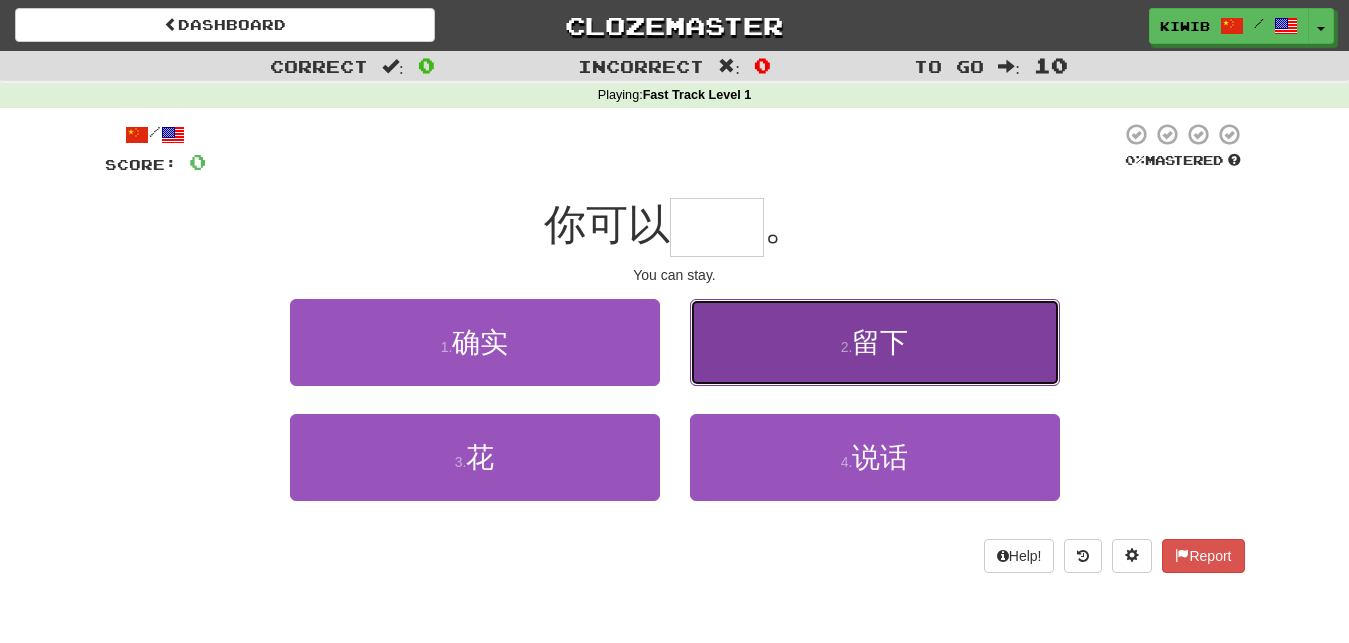 click on "留下" at bounding box center [880, 342] 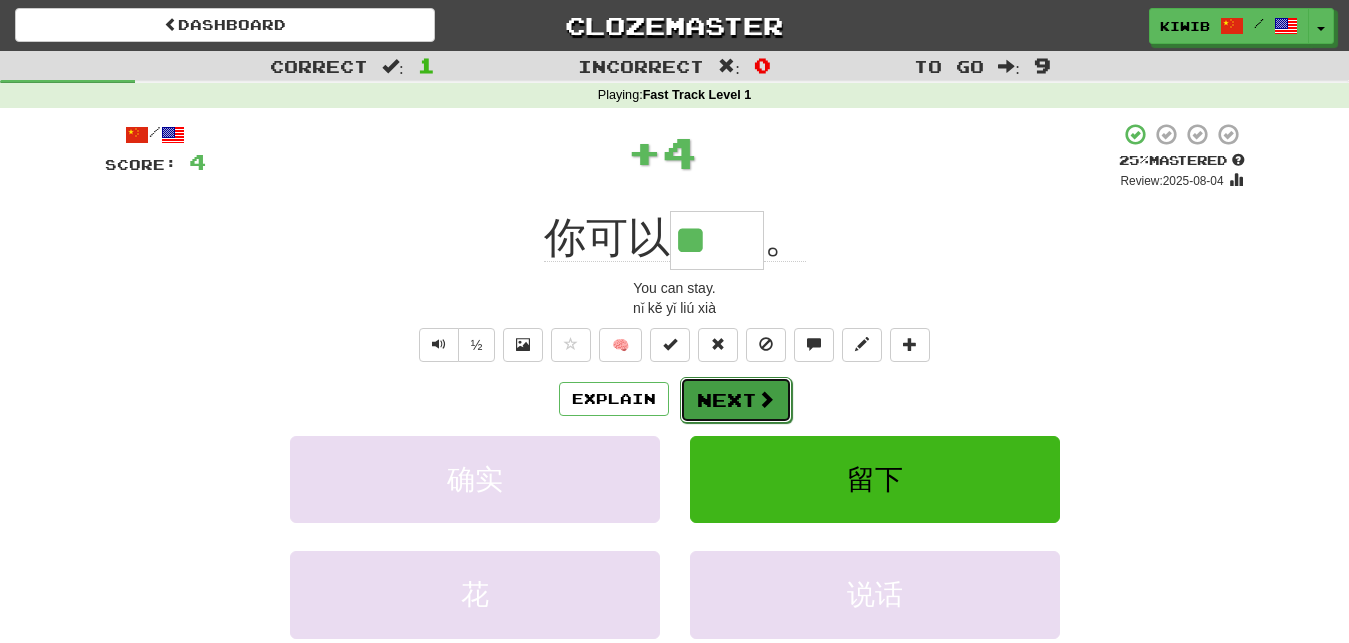 click on "Next" at bounding box center [736, 400] 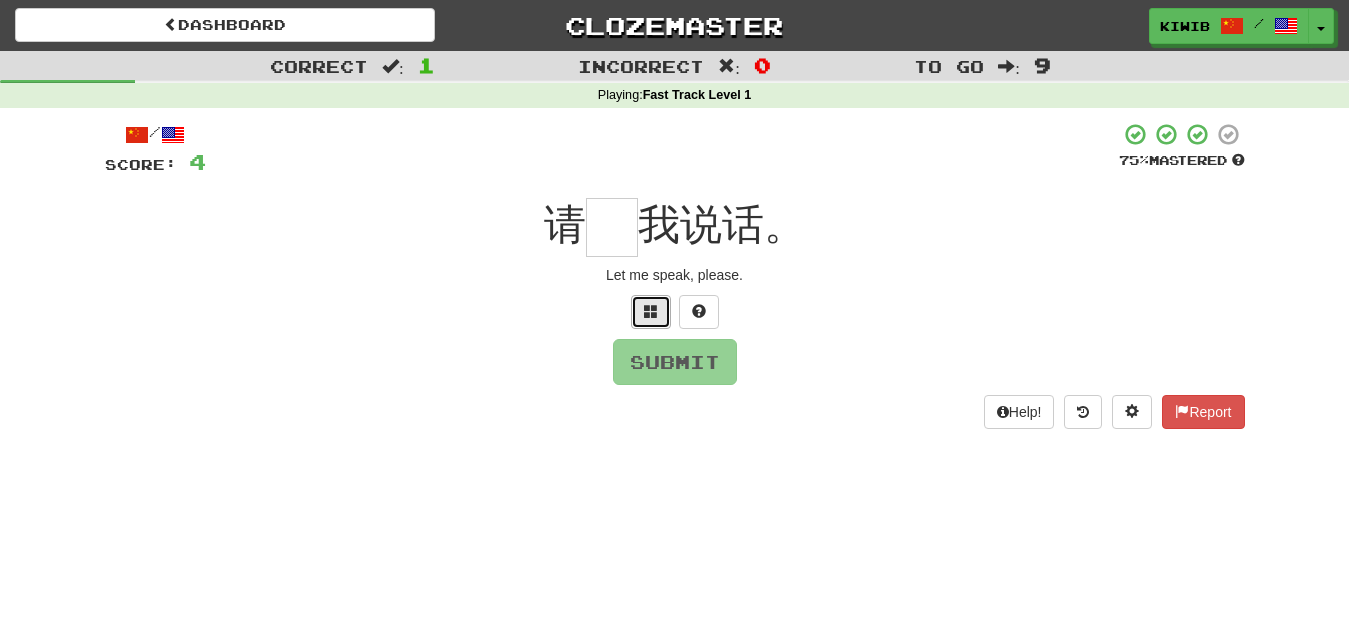click at bounding box center [651, 311] 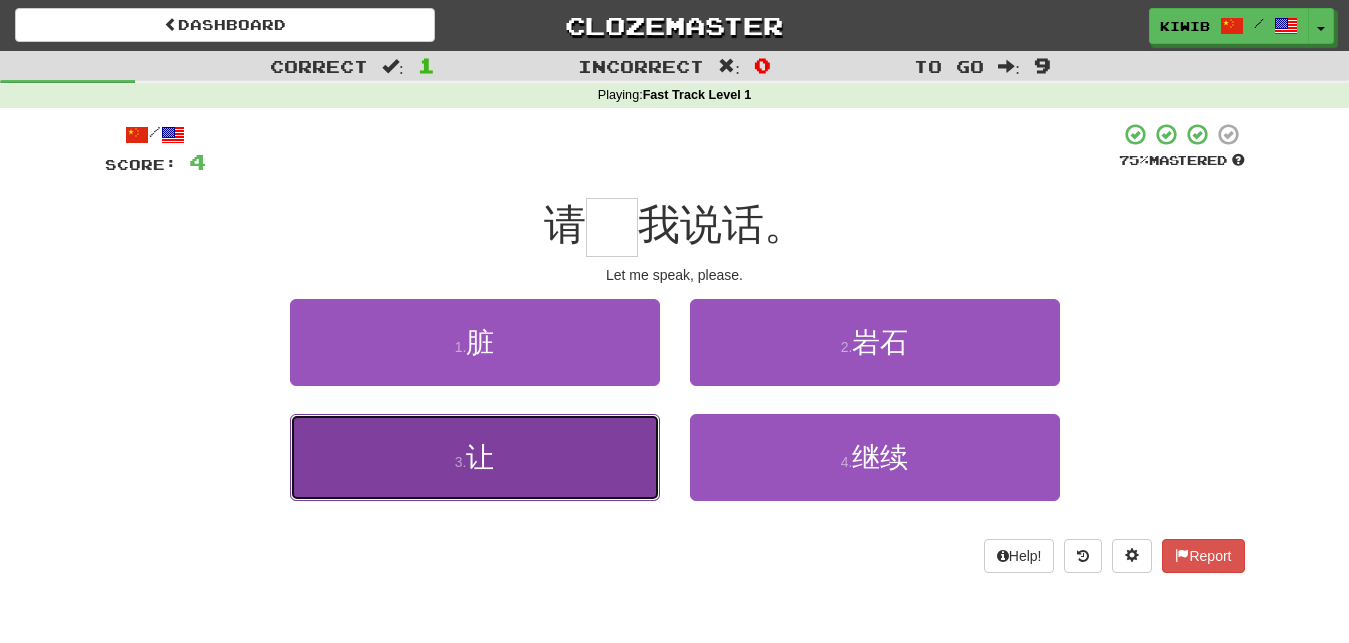 click on "让" at bounding box center [480, 457] 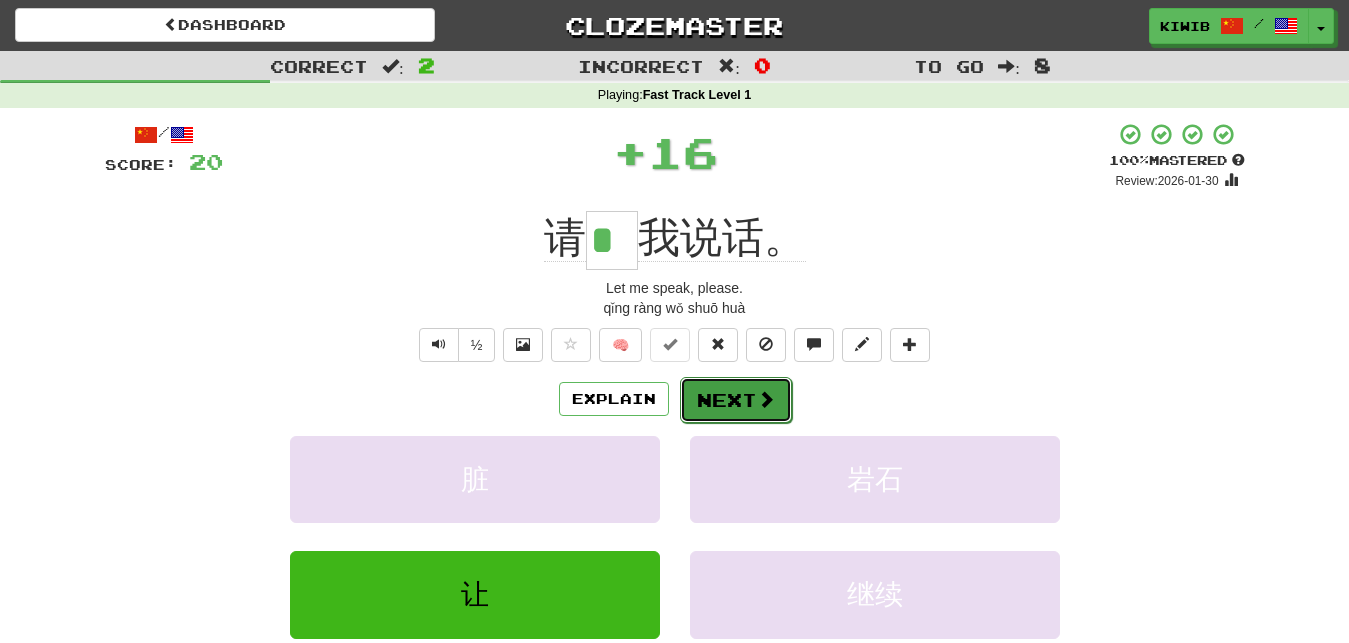 click on "Next" at bounding box center (736, 400) 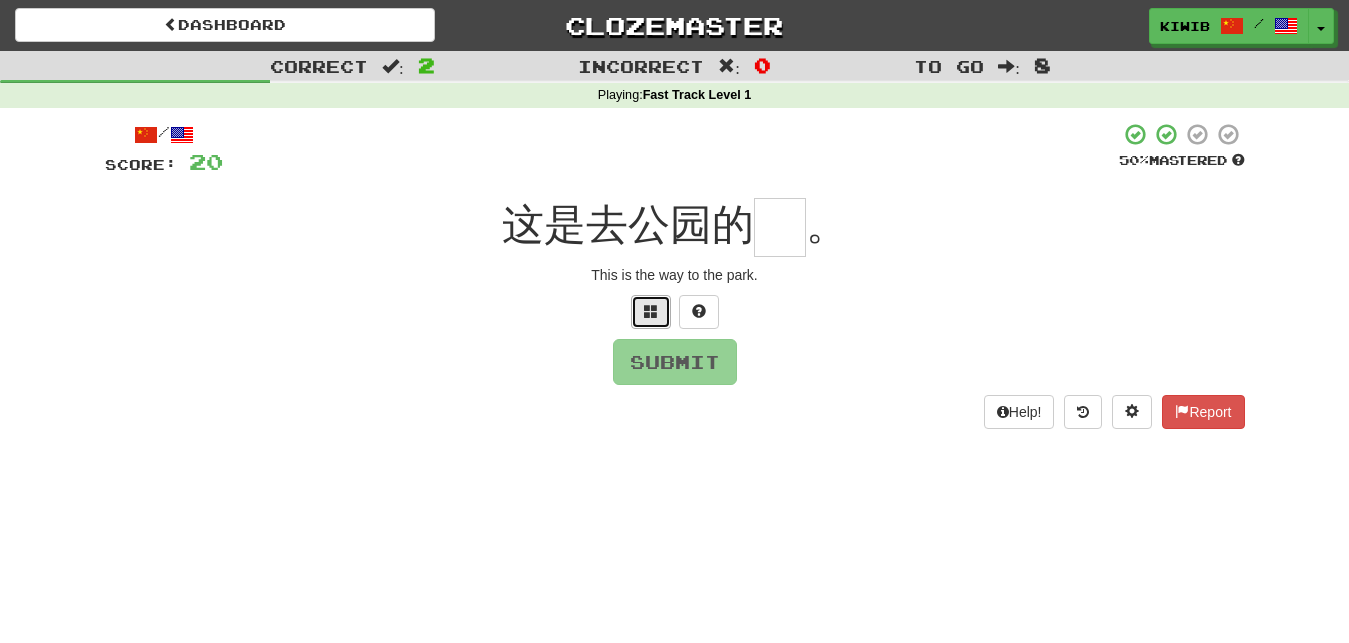 click at bounding box center [651, 311] 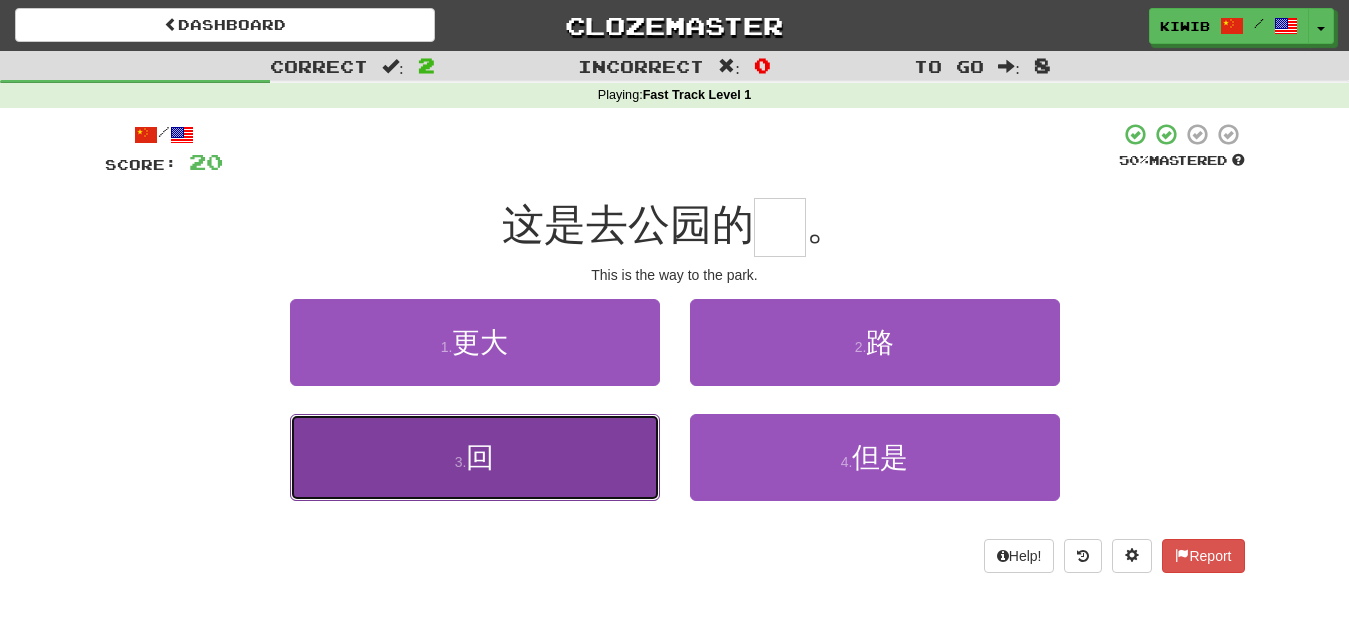 click on "回" at bounding box center [480, 457] 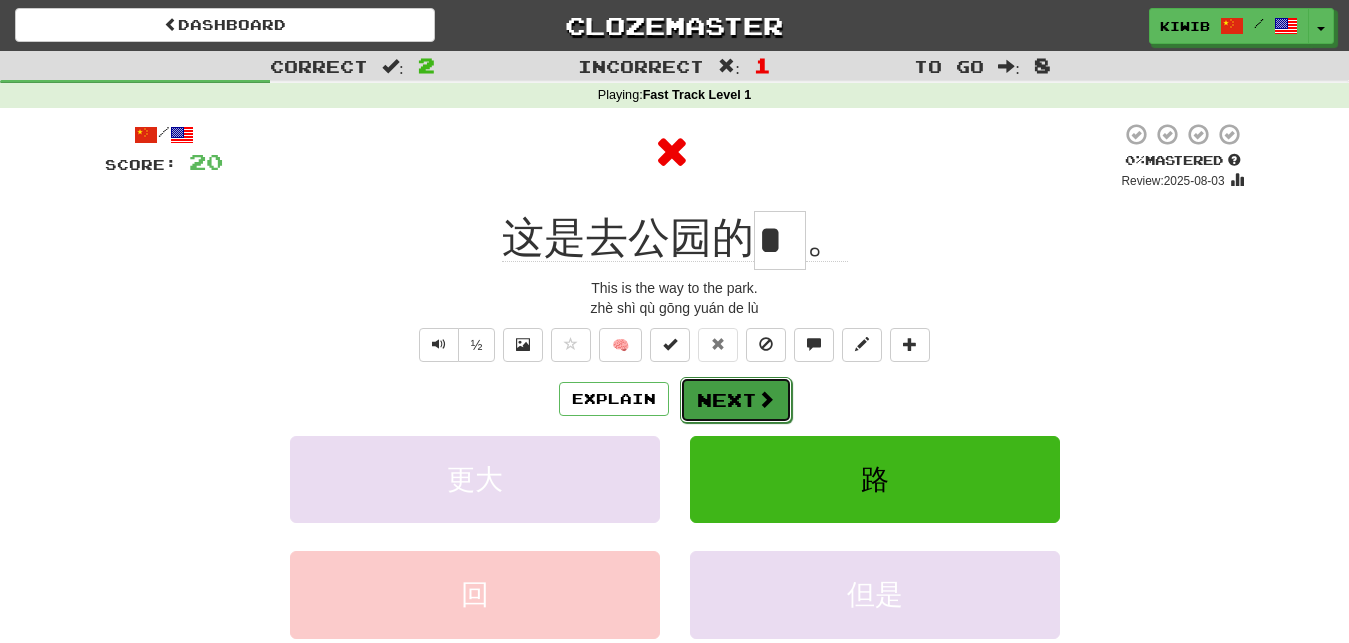 click on "Next" at bounding box center (736, 400) 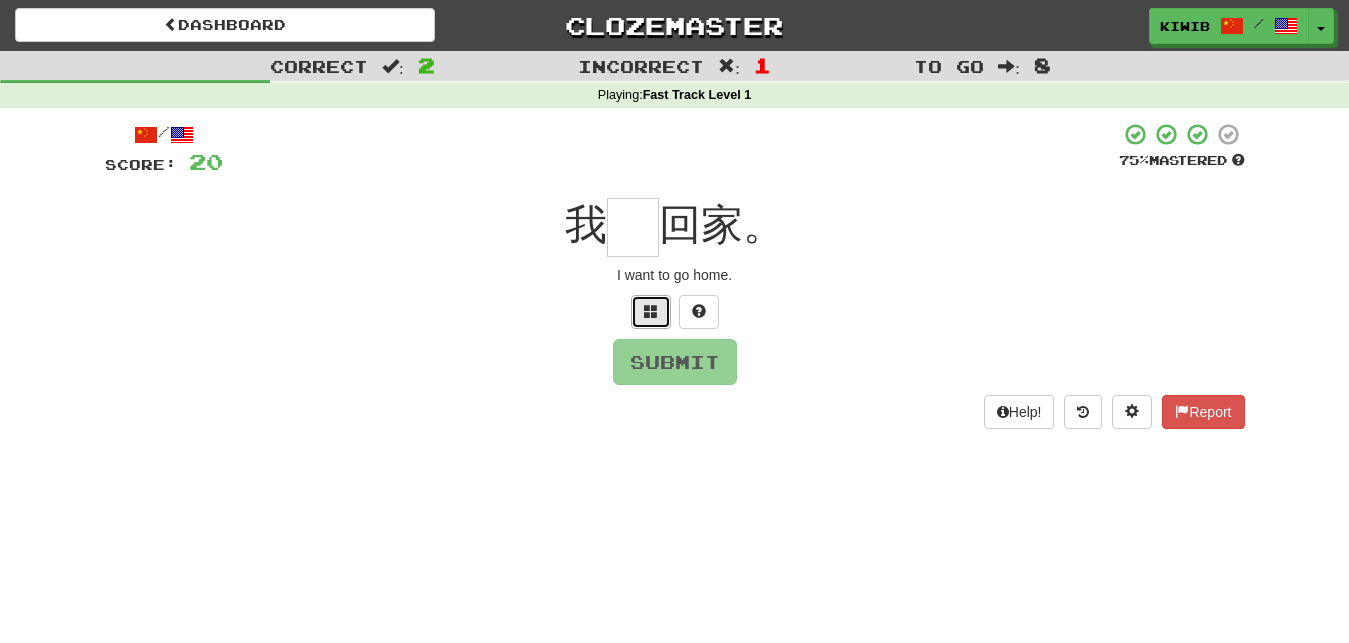 click at bounding box center [651, 311] 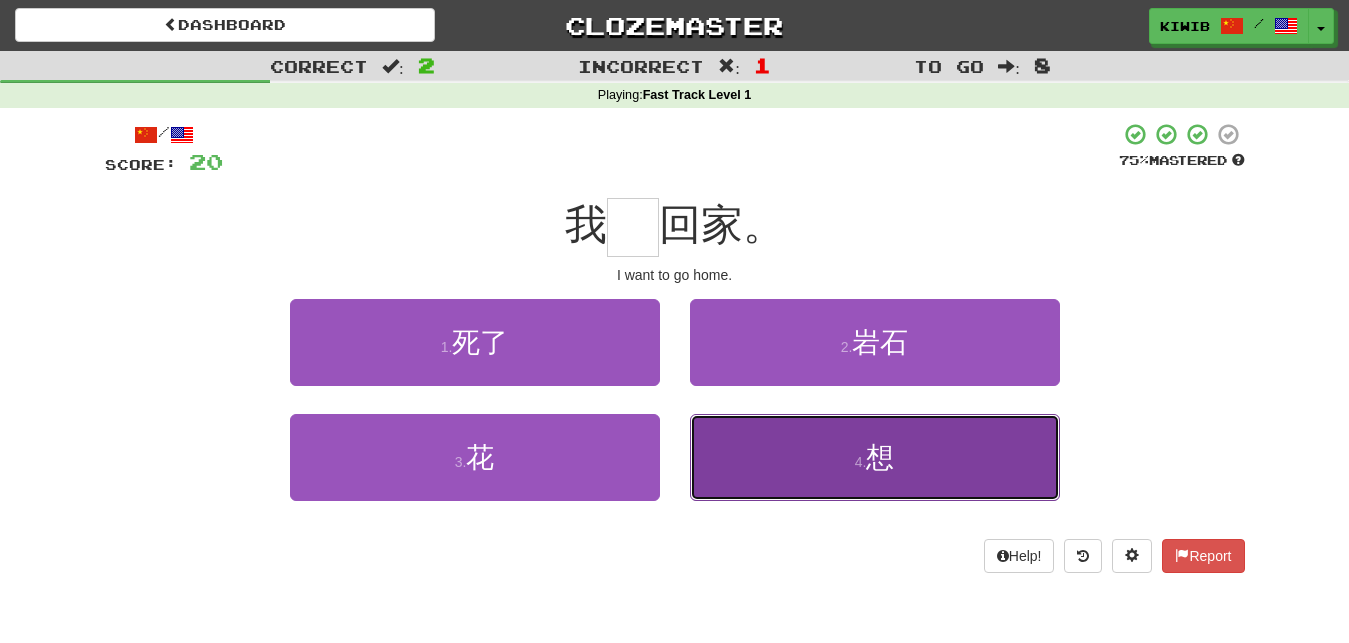 click on "4 .  想" at bounding box center [875, 457] 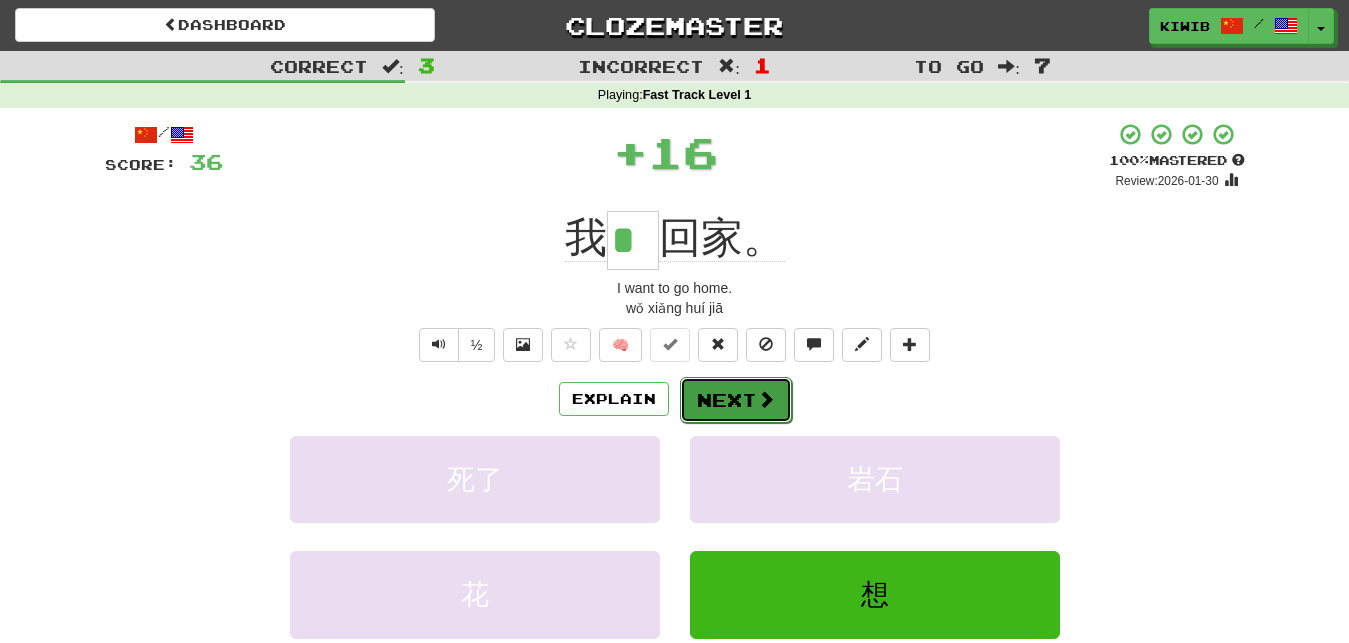 click on "Next" at bounding box center (736, 400) 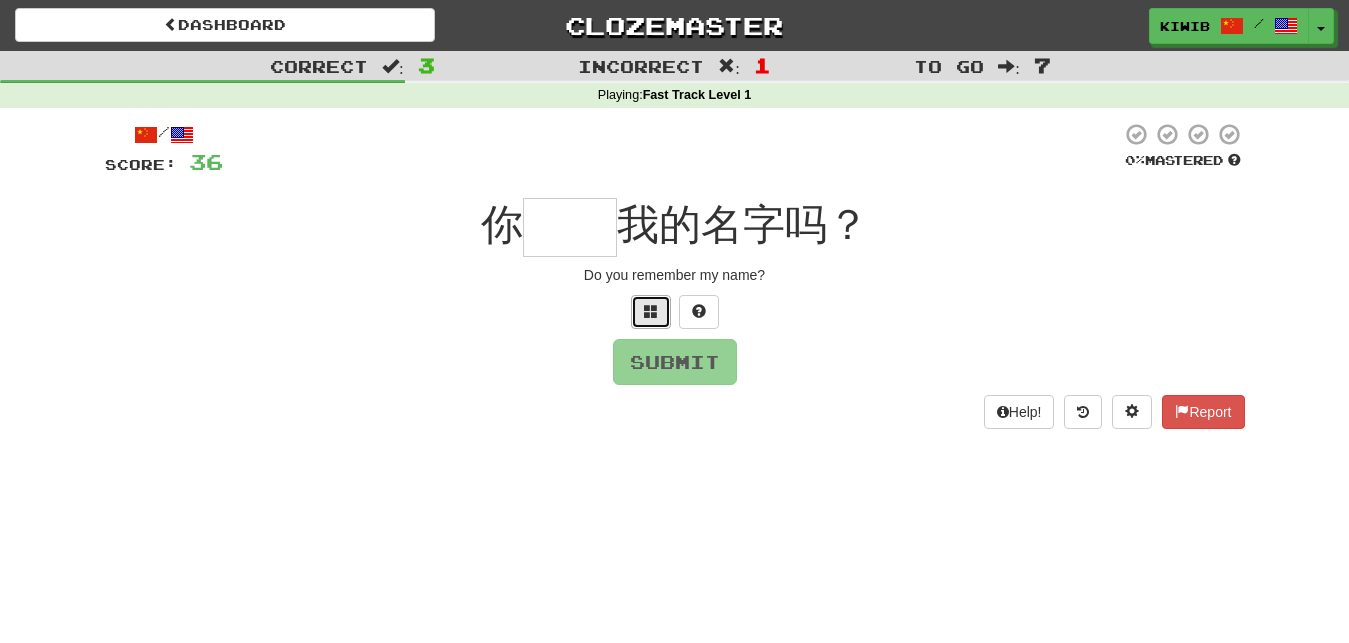 click at bounding box center (651, 312) 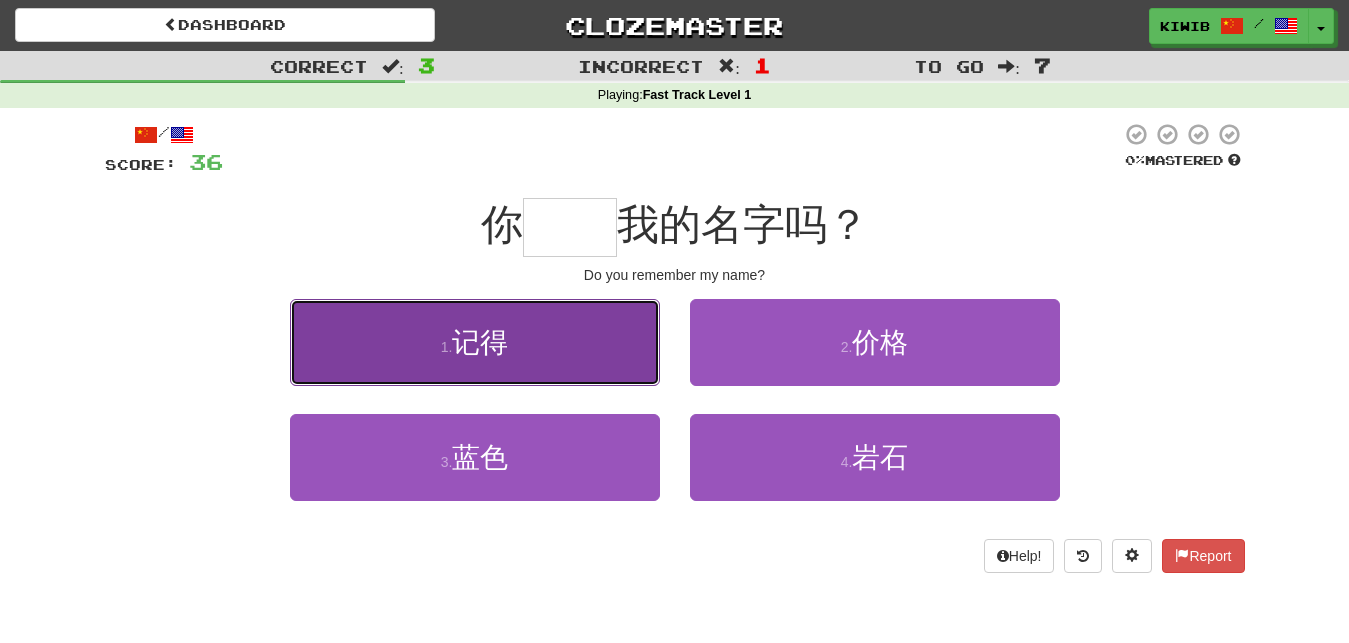 click on "1 .  记得" at bounding box center (475, 342) 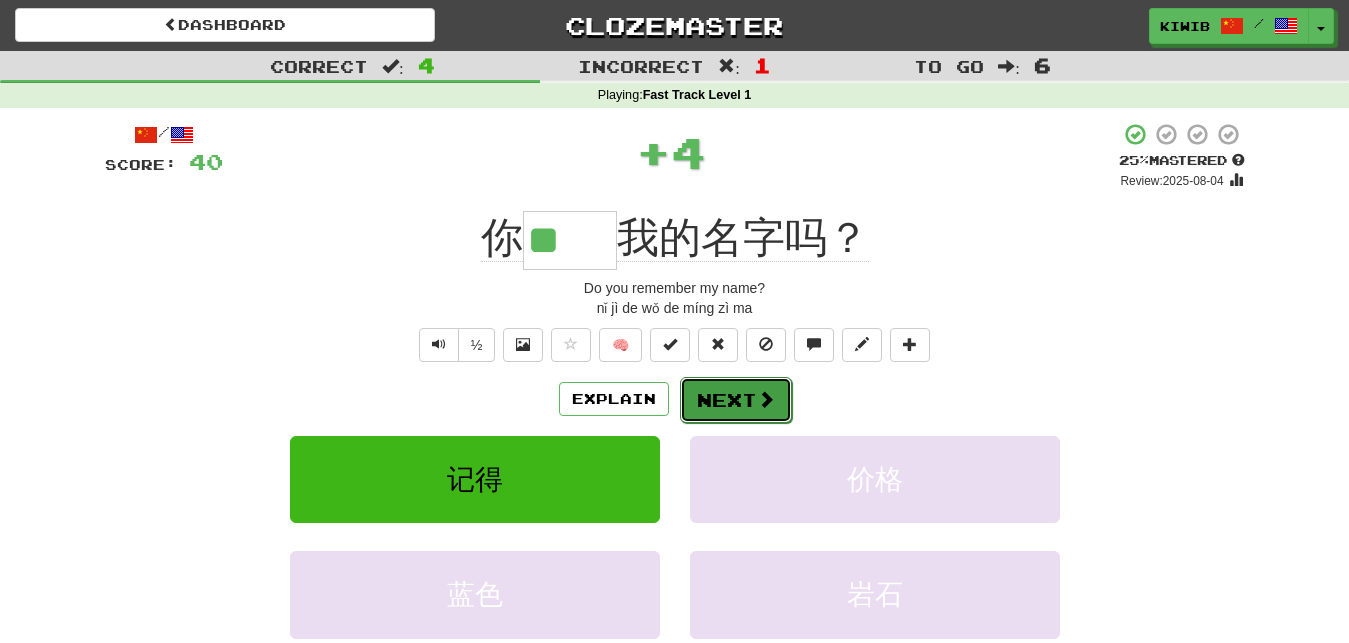 click on "Next" at bounding box center [736, 400] 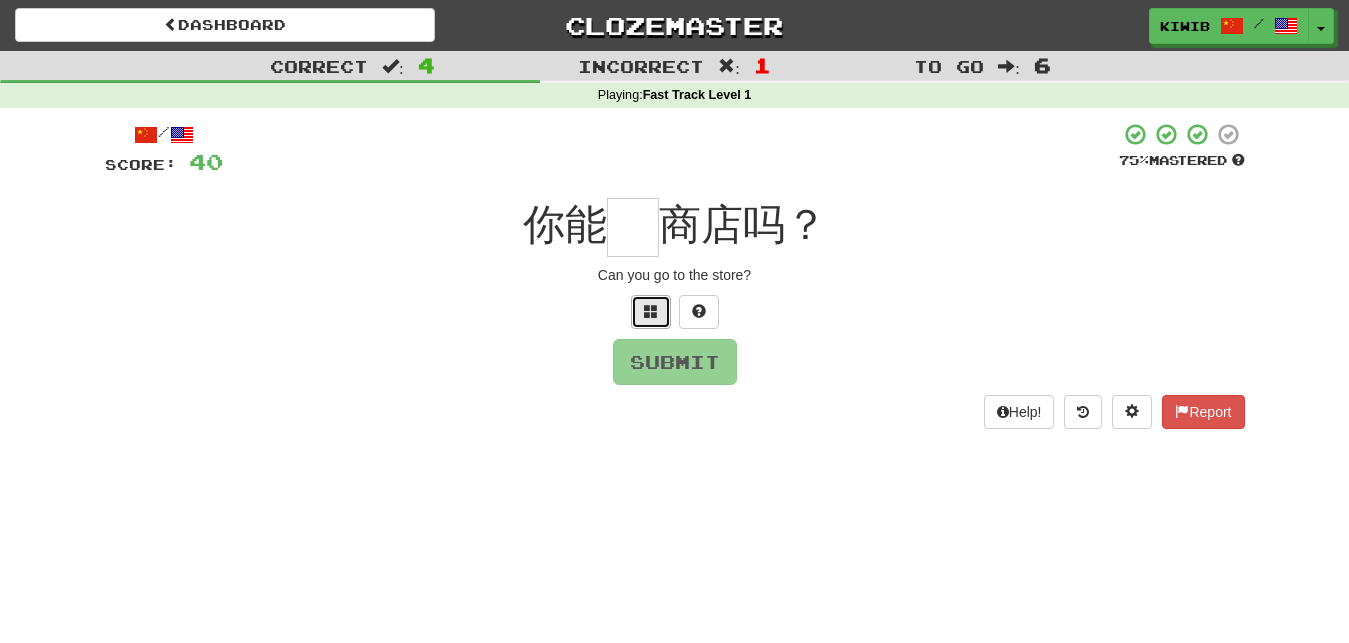 click at bounding box center (651, 311) 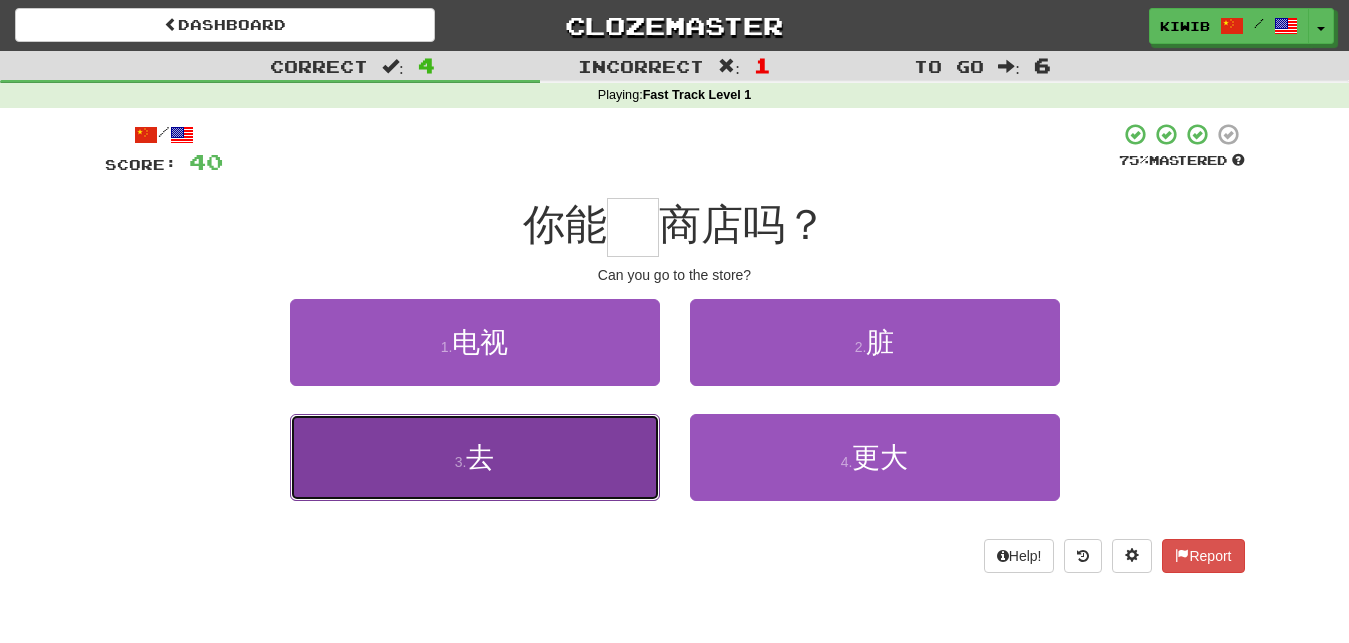 click on "3 .  去" at bounding box center [475, 457] 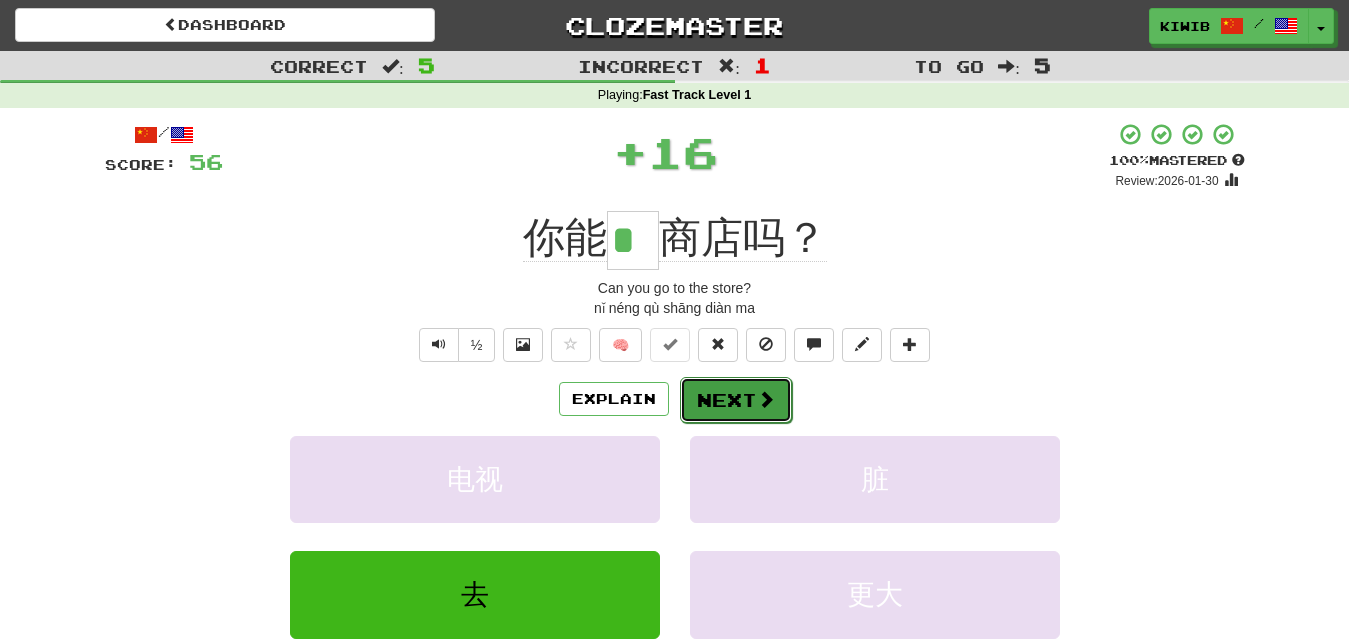 click on "Next" at bounding box center [736, 400] 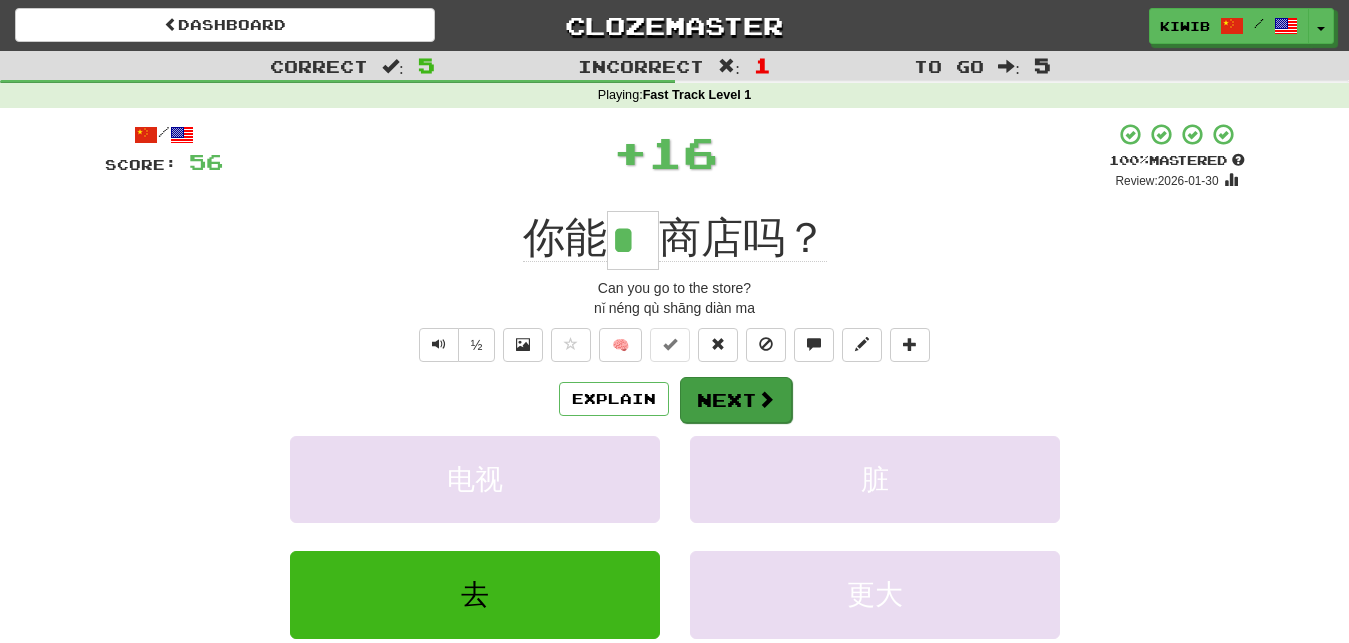 type 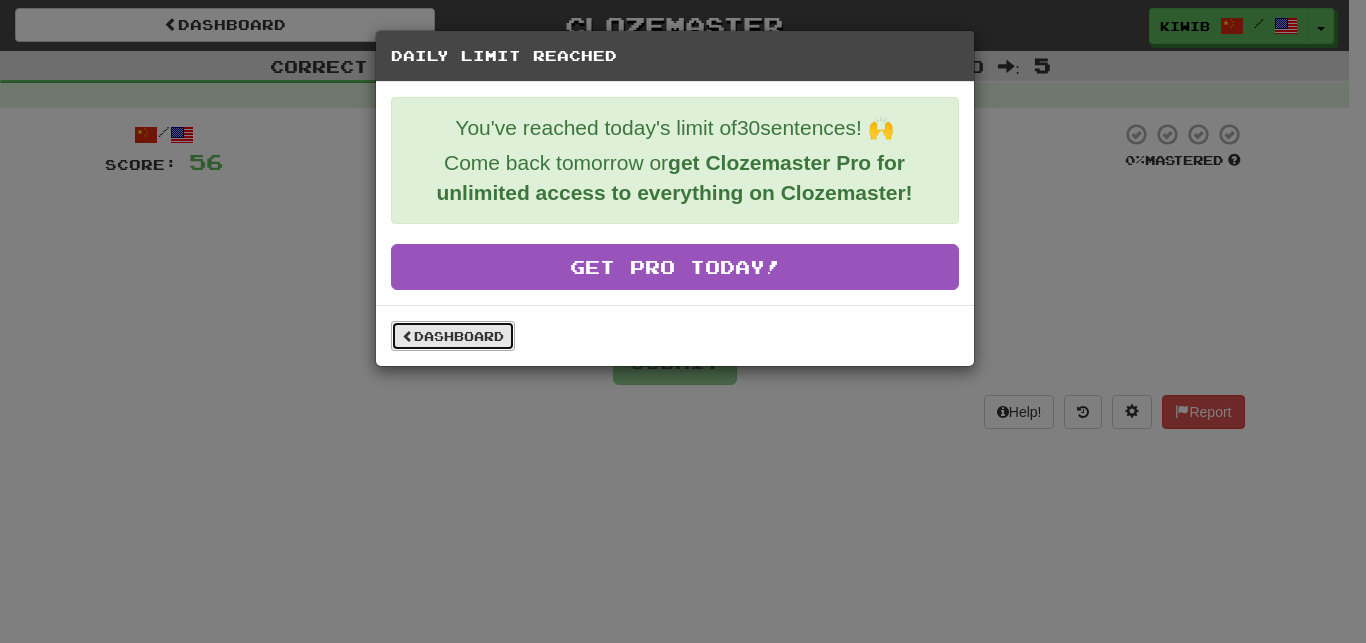 click on "Dashboard" at bounding box center (453, 336) 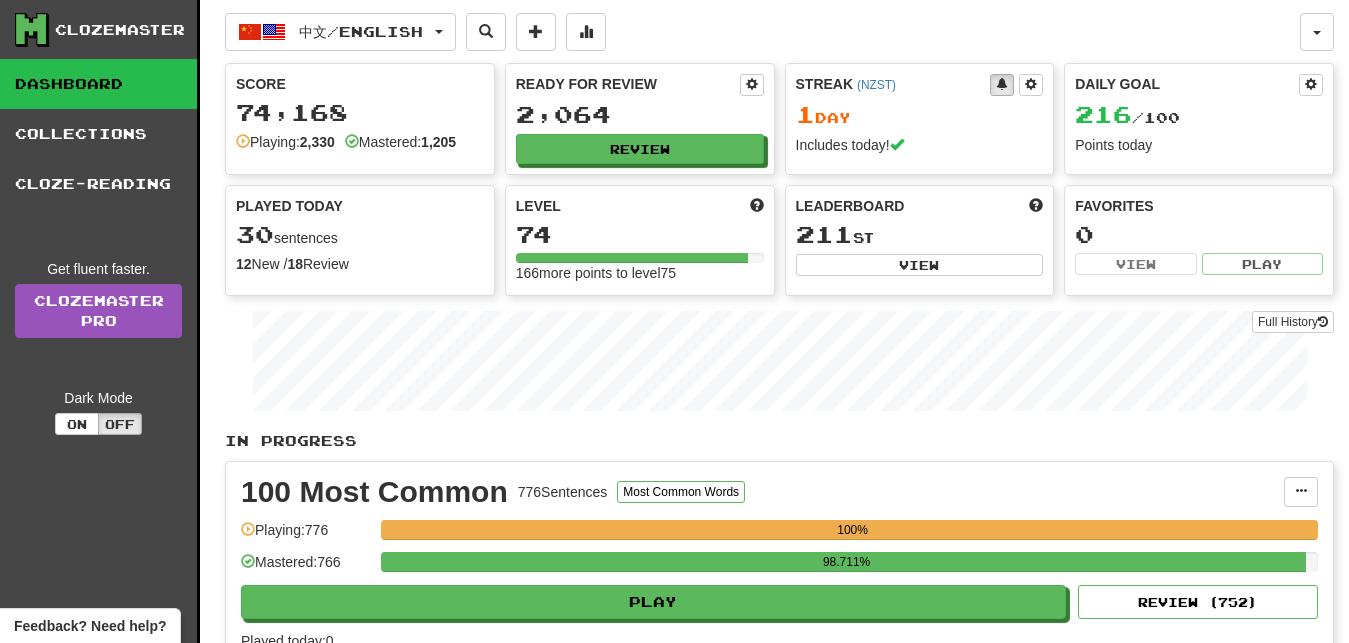 scroll, scrollTop: 0, scrollLeft: 0, axis: both 